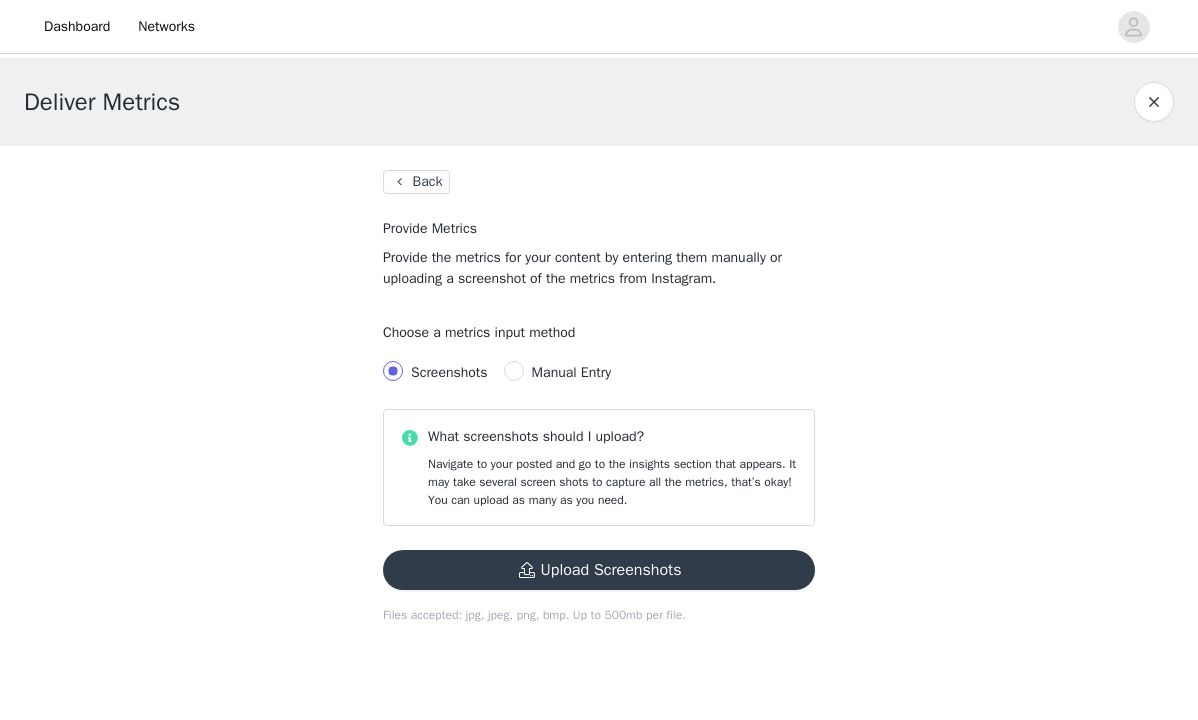 scroll, scrollTop: 0, scrollLeft: 0, axis: both 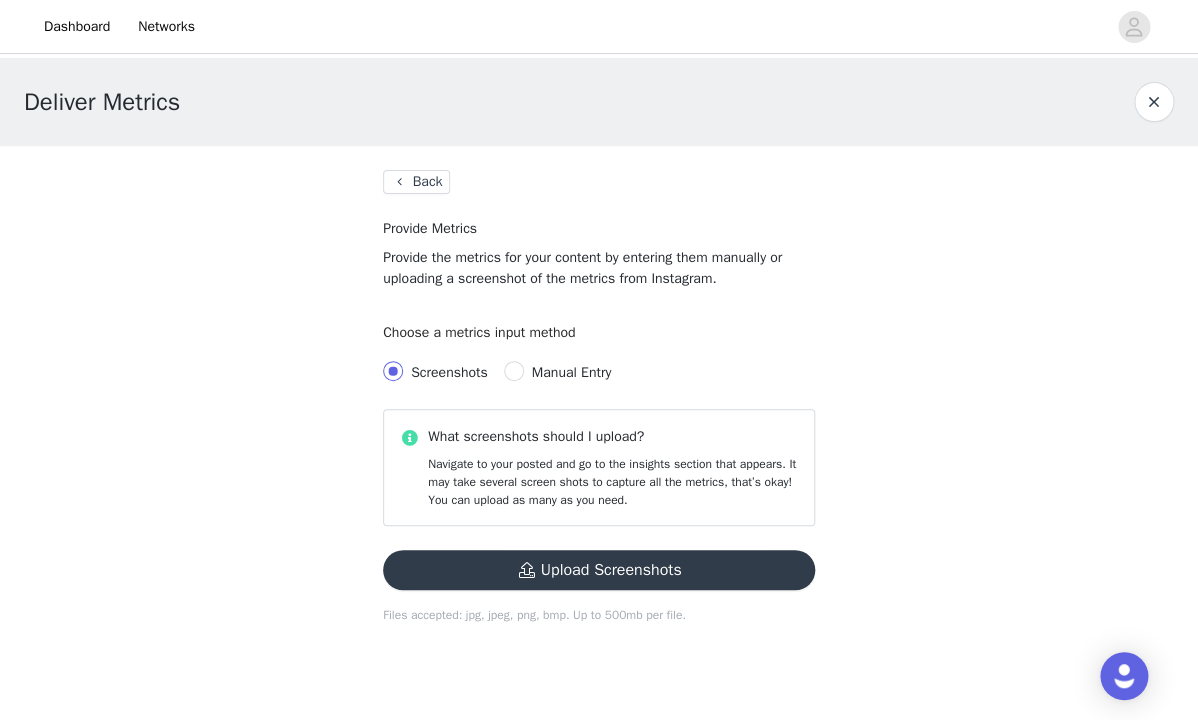 click on "Upload Screenshots" at bounding box center [599, 570] 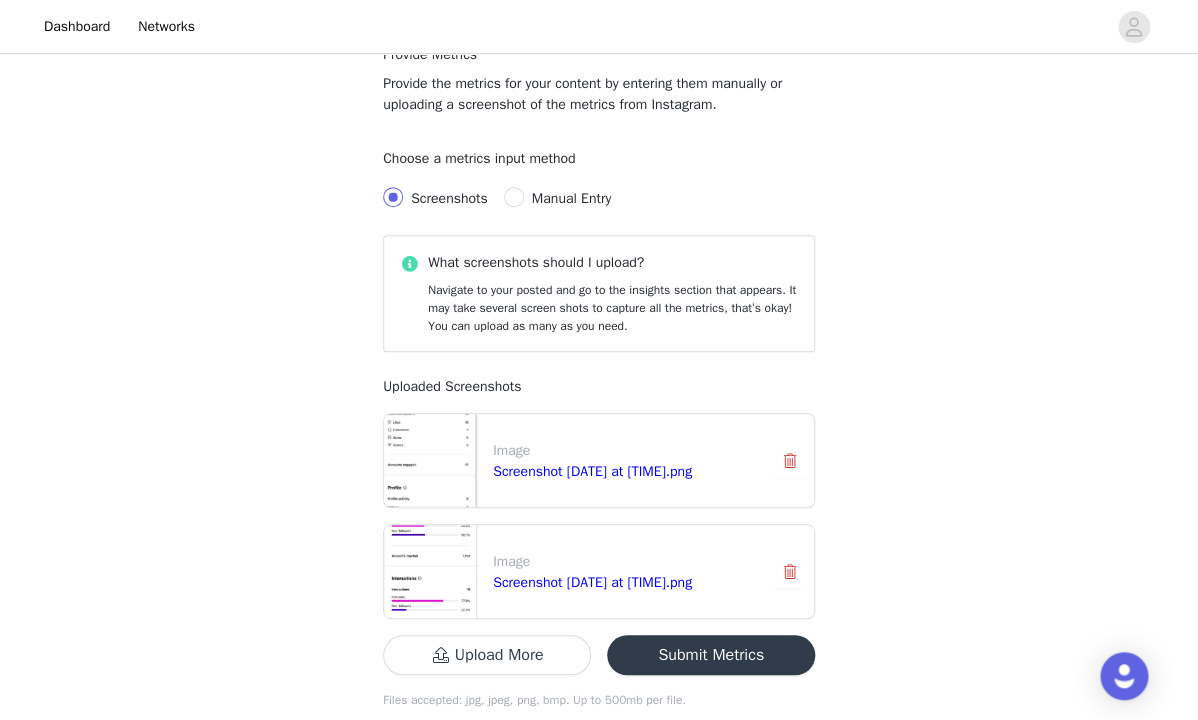 scroll, scrollTop: 211, scrollLeft: 0, axis: vertical 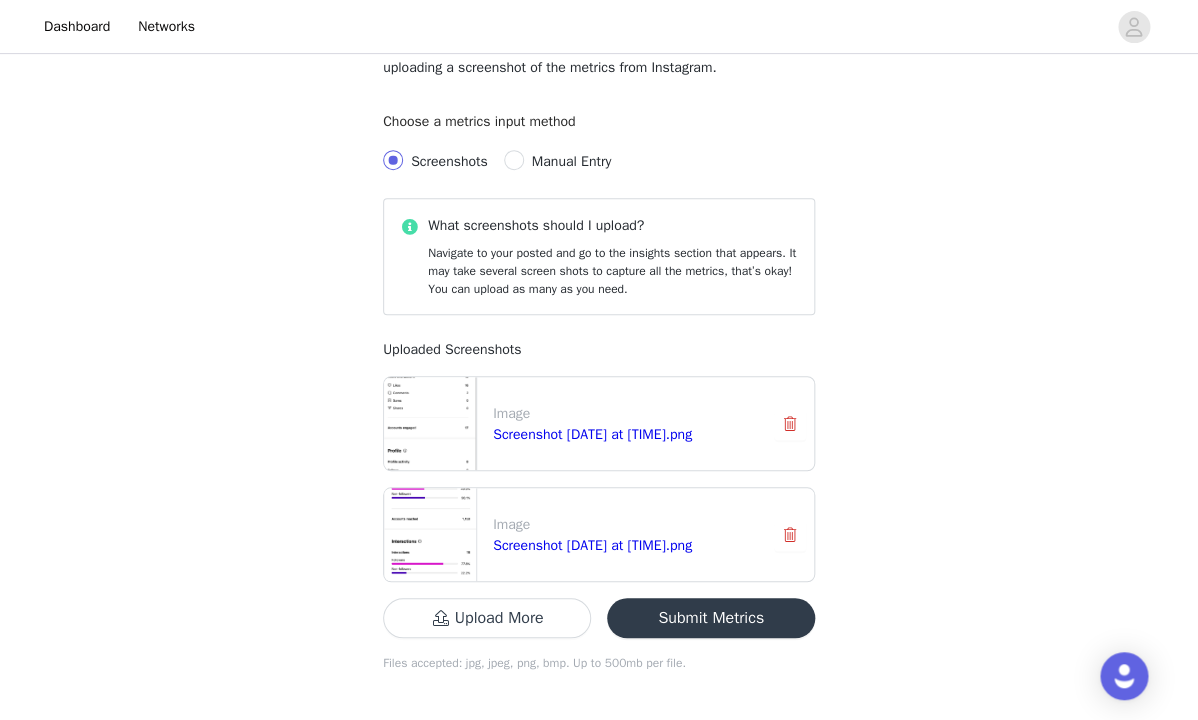 click on "Submit Metrics" at bounding box center (711, 618) 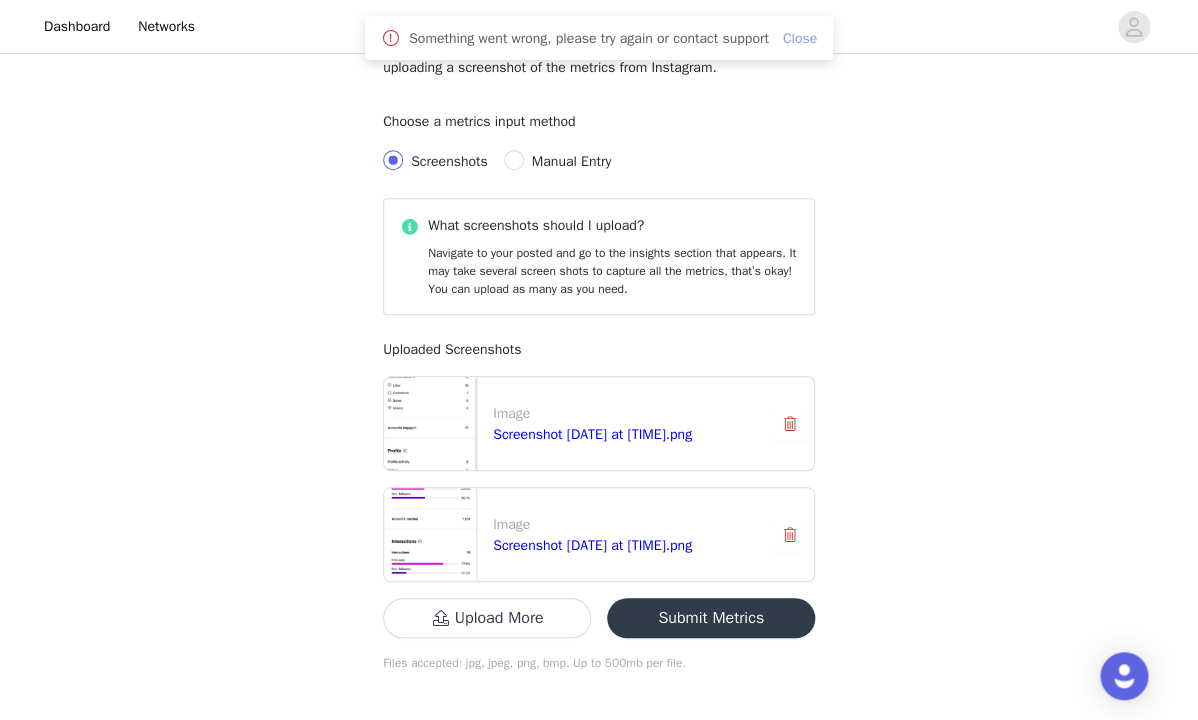 click on "Close" at bounding box center (800, 38) 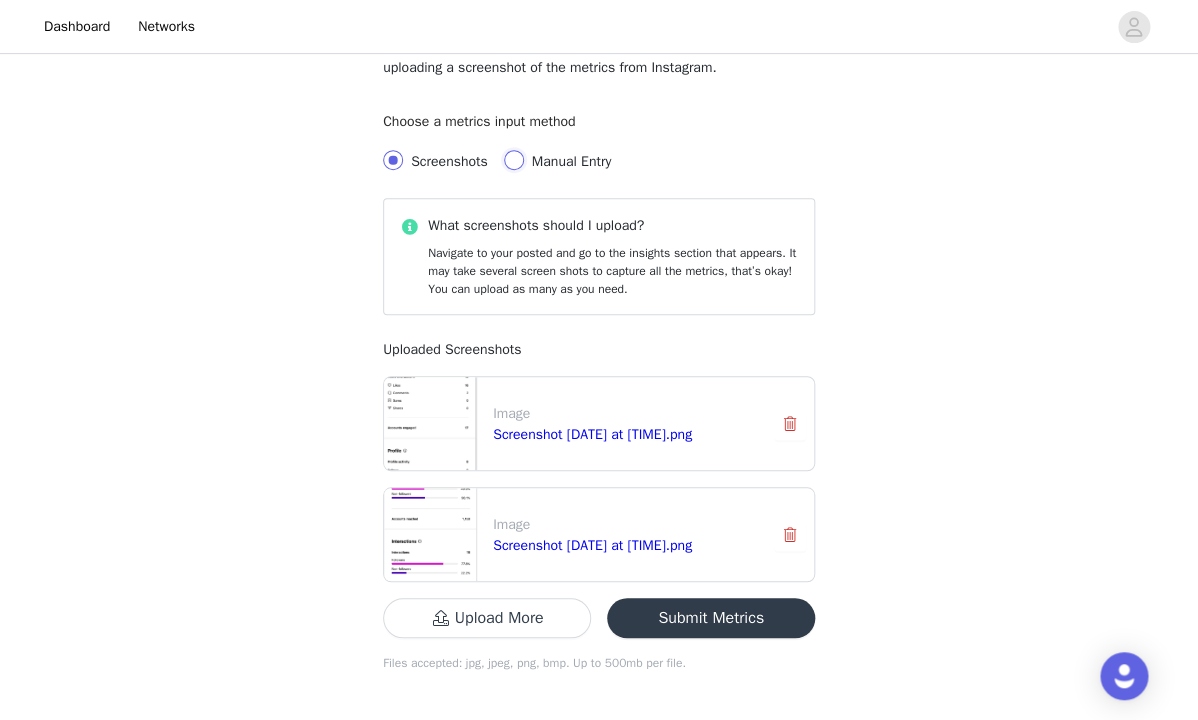 click on "Manual Entry" at bounding box center (514, 160) 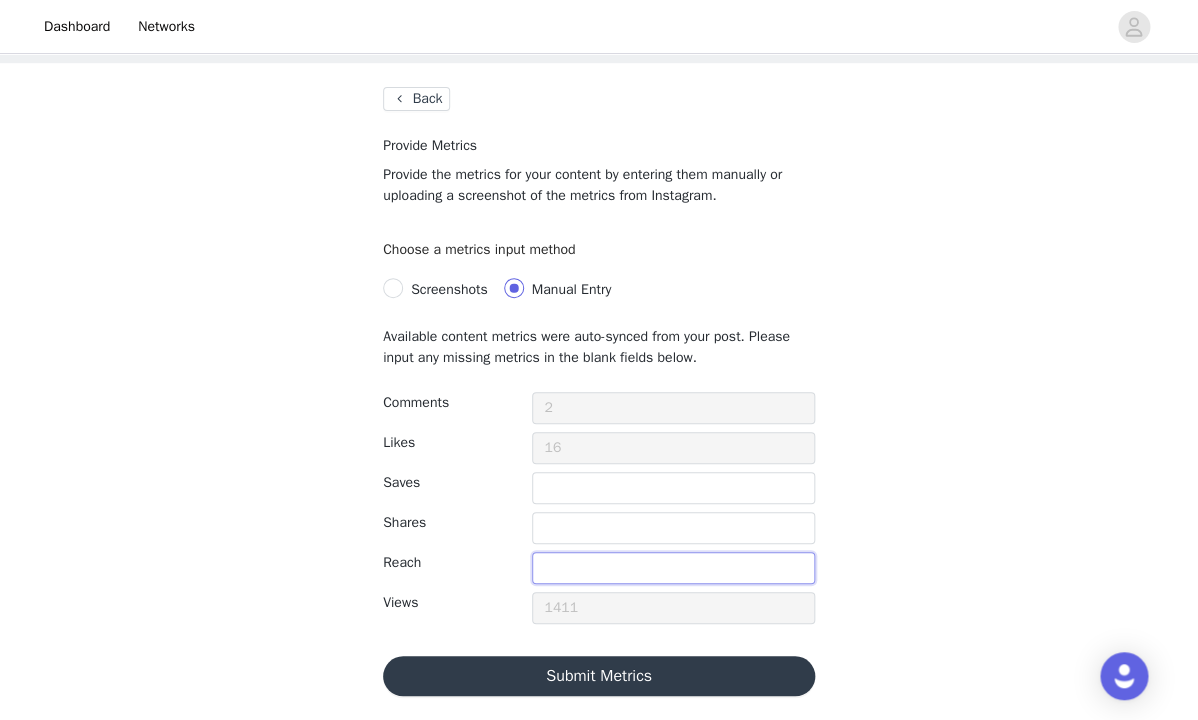 click at bounding box center [673, 568] 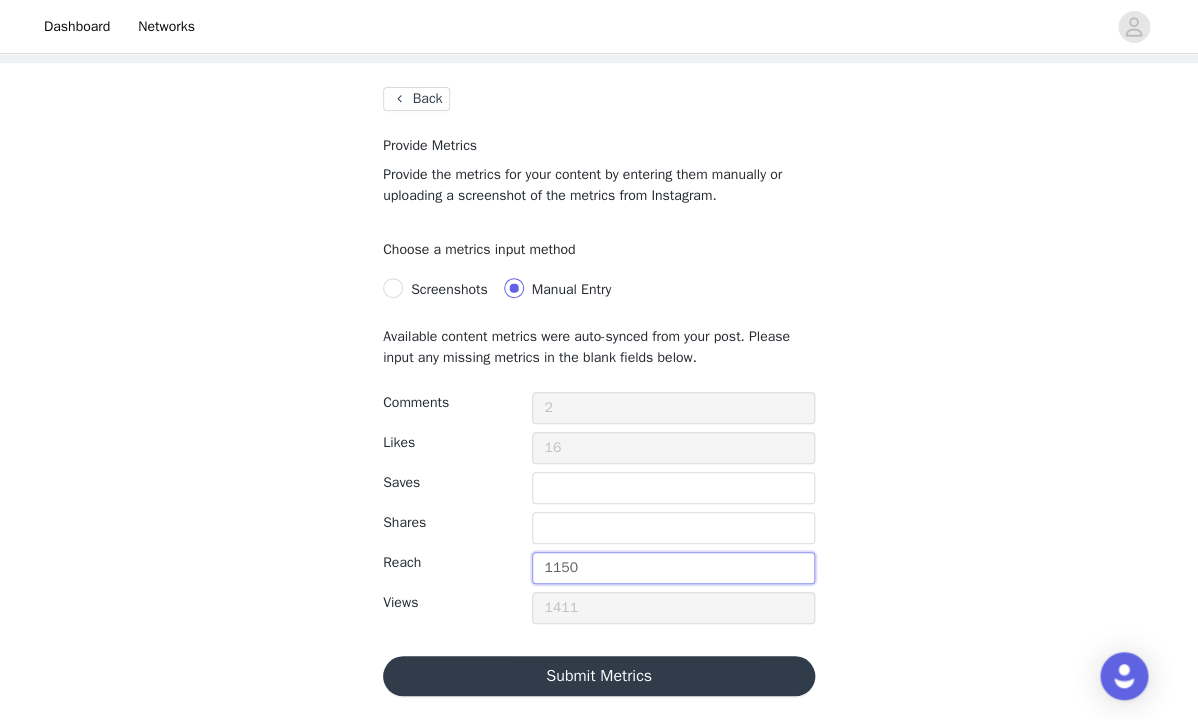 type on "1150" 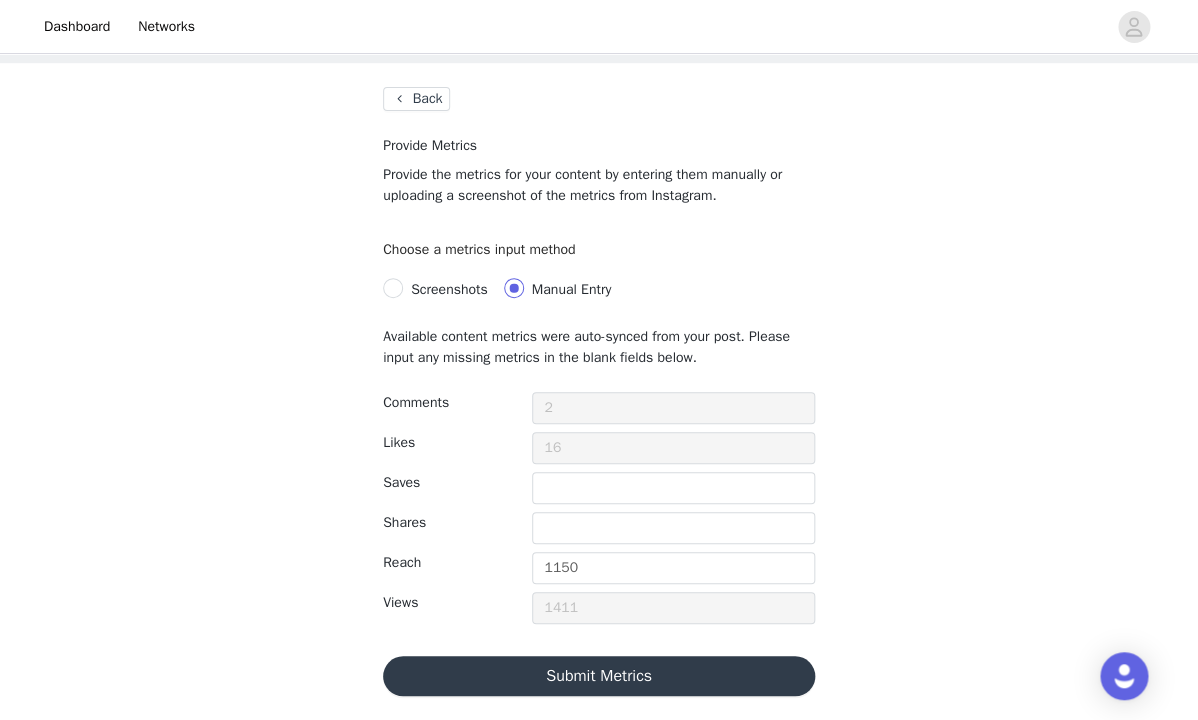 click on "Deliver Metrics
Back   Provide Metrics
Provide the metrics for your content by entering them manually or uploading a
screenshot of the metrics from Instagram.
Choose a metrics input method Screenshots Manual Entry   Available content metrics were auto-synced from your post. Please input any missing metrics in the blank fields below.   Comments   Likes   Saves   Shares   Reach   1150 Views     Submit Metrics" at bounding box center [599, 347] 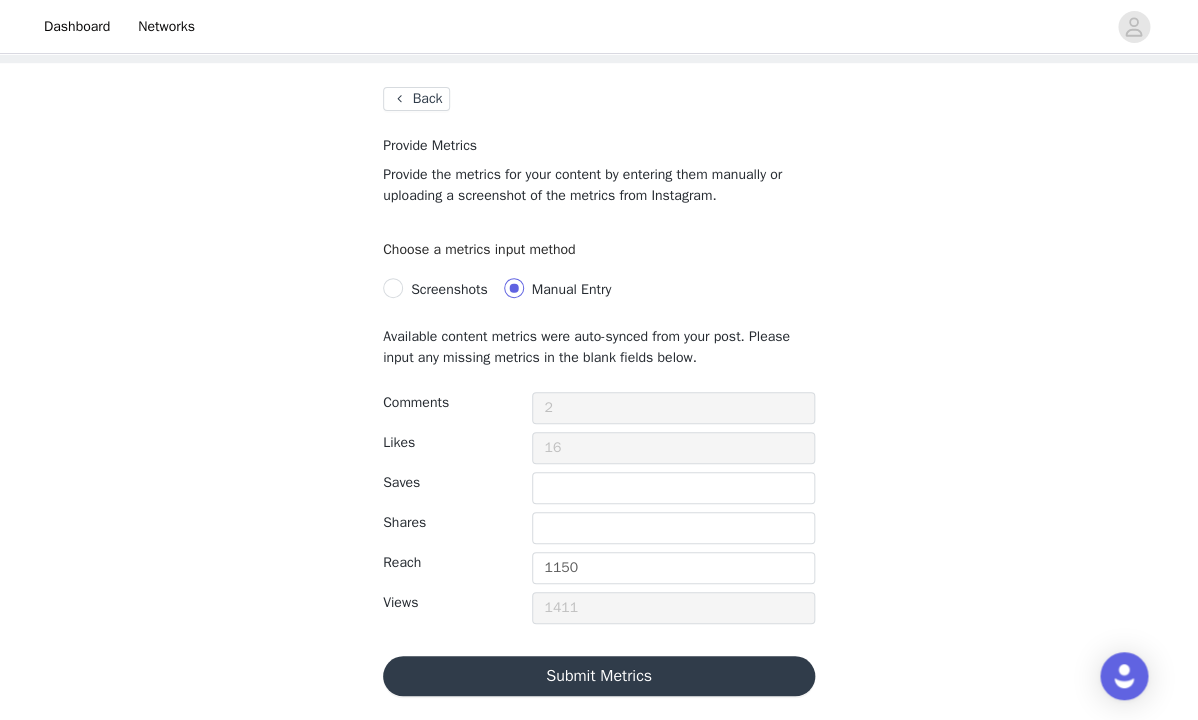 click on "Submit Metrics" at bounding box center (599, 676) 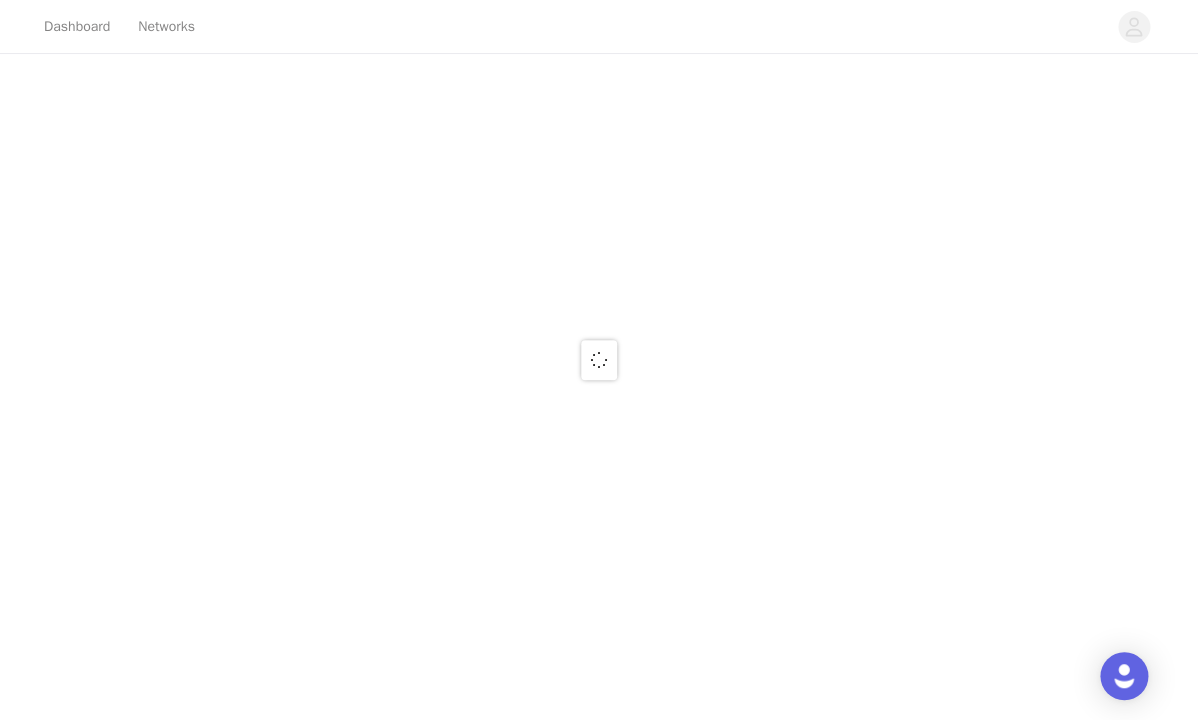 scroll, scrollTop: 0, scrollLeft: 0, axis: both 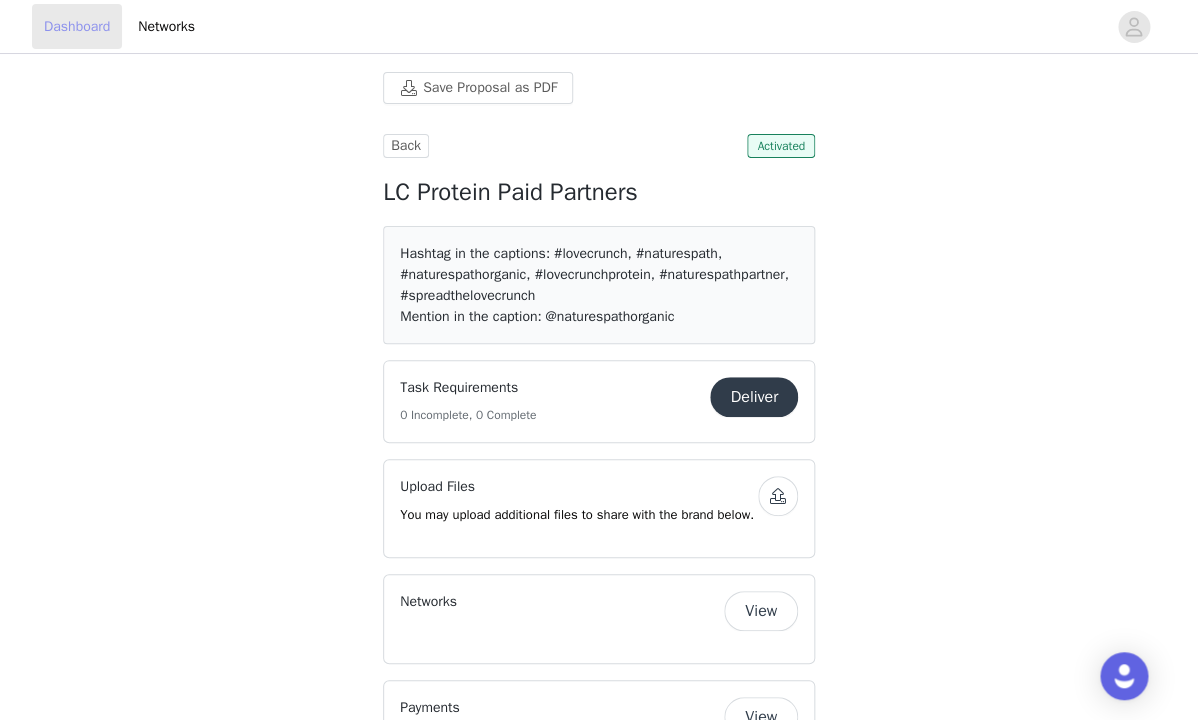 click on "Dashboard" at bounding box center [77, 26] 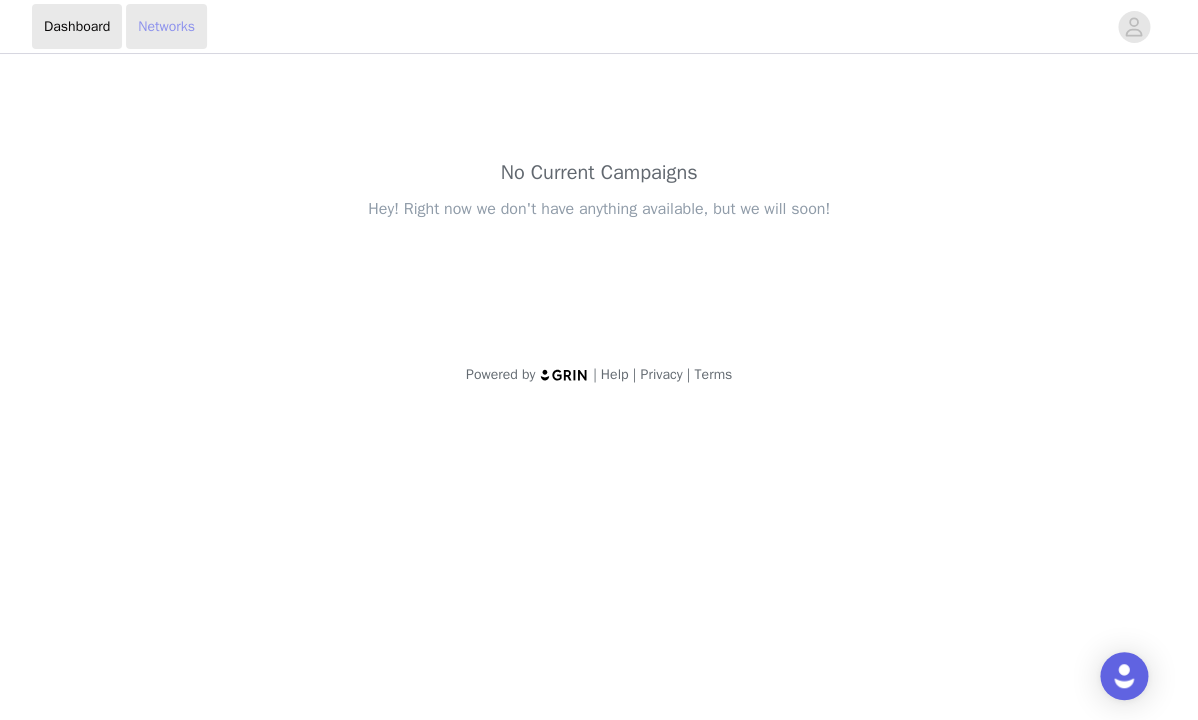 click on "Networks" at bounding box center (166, 26) 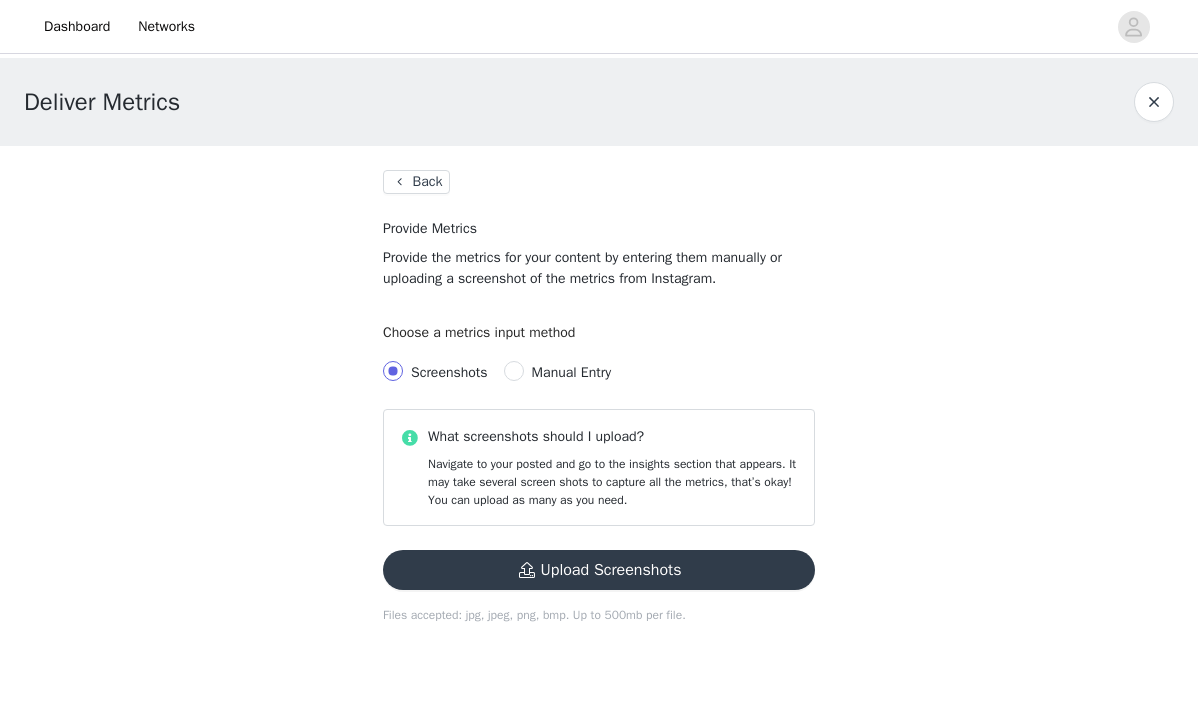 scroll, scrollTop: 0, scrollLeft: 0, axis: both 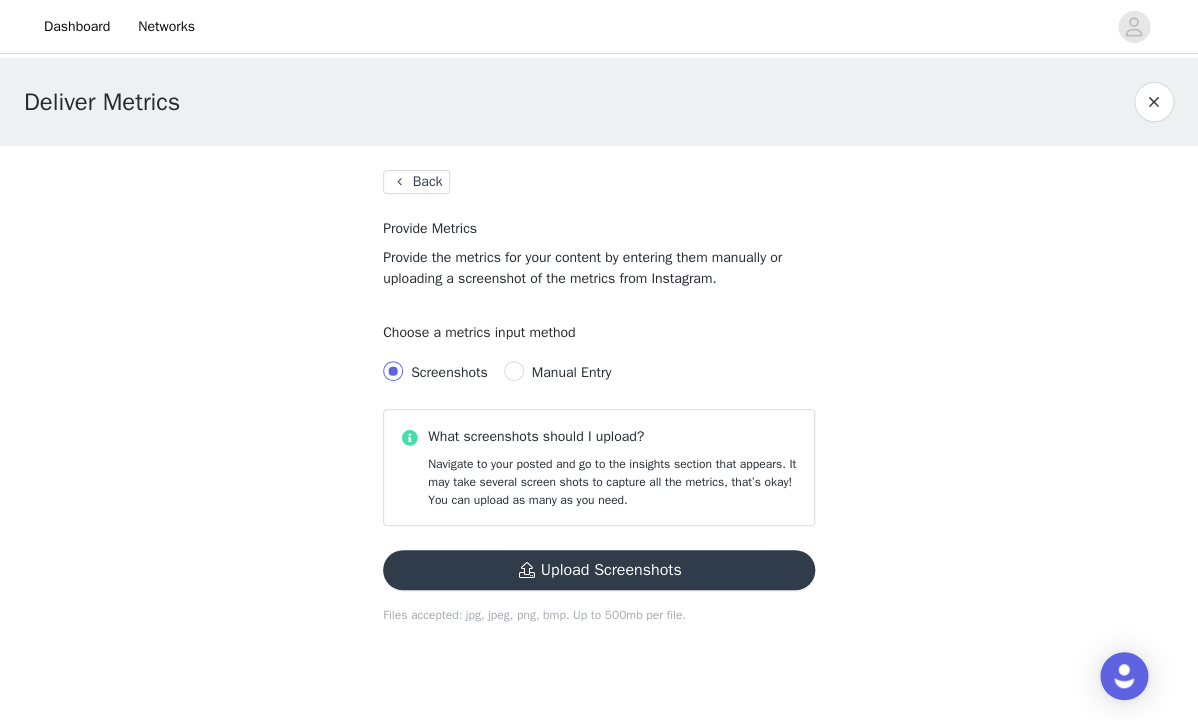 click on "Manual Entry" at bounding box center (571, 372) 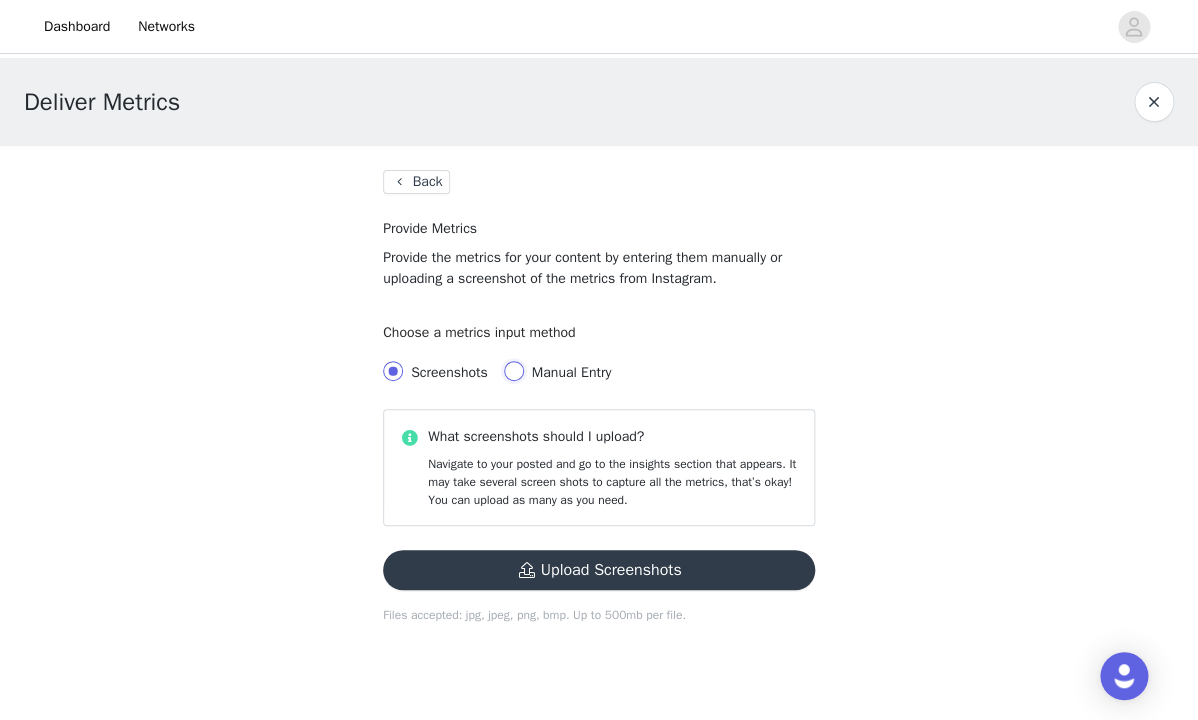 click on "Manual Entry" at bounding box center [514, 371] 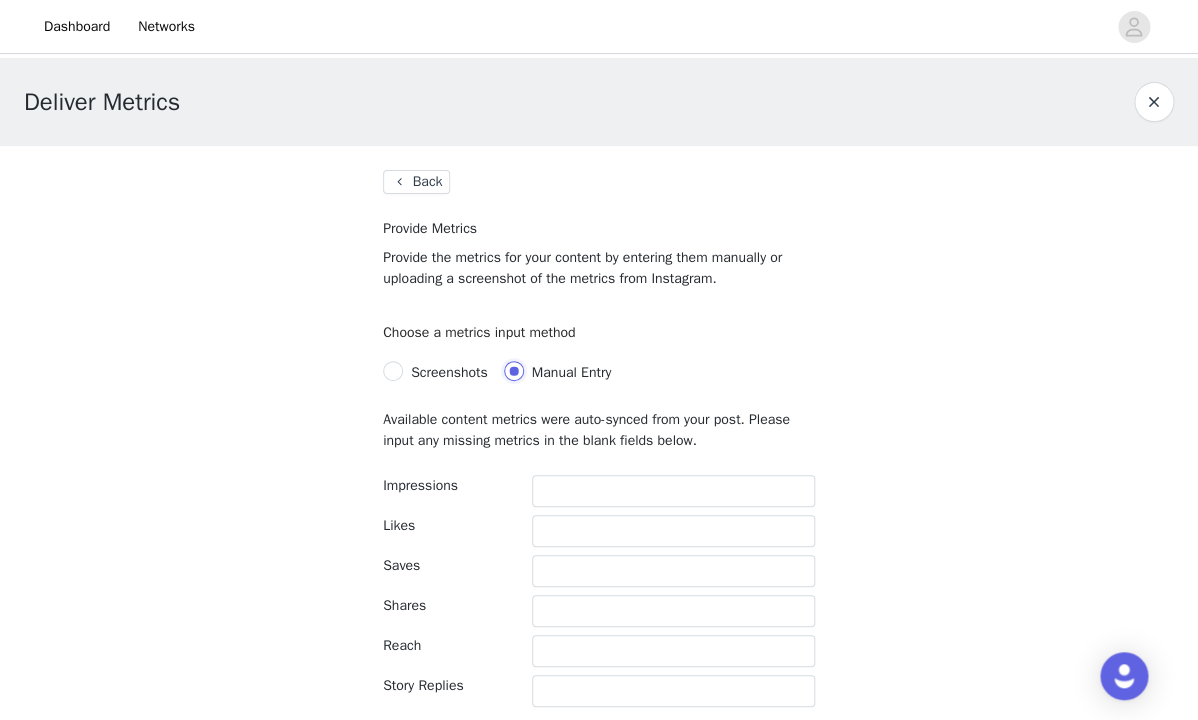 scroll, scrollTop: 83, scrollLeft: 0, axis: vertical 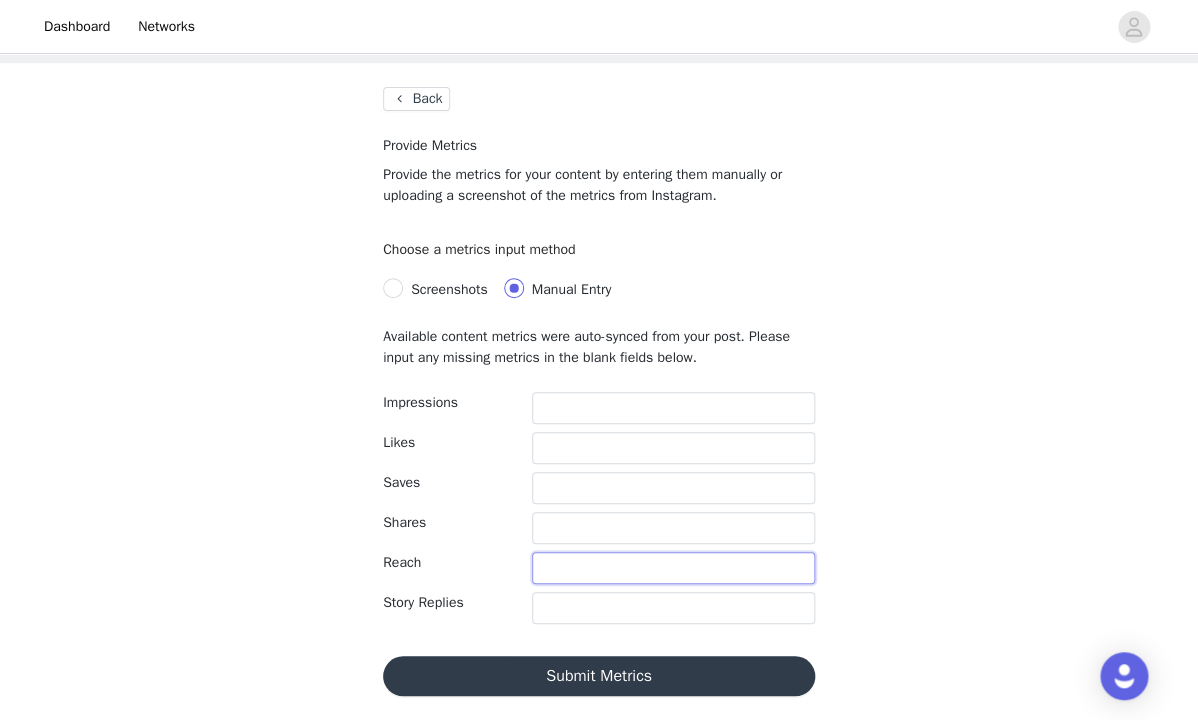 click at bounding box center [673, 568] 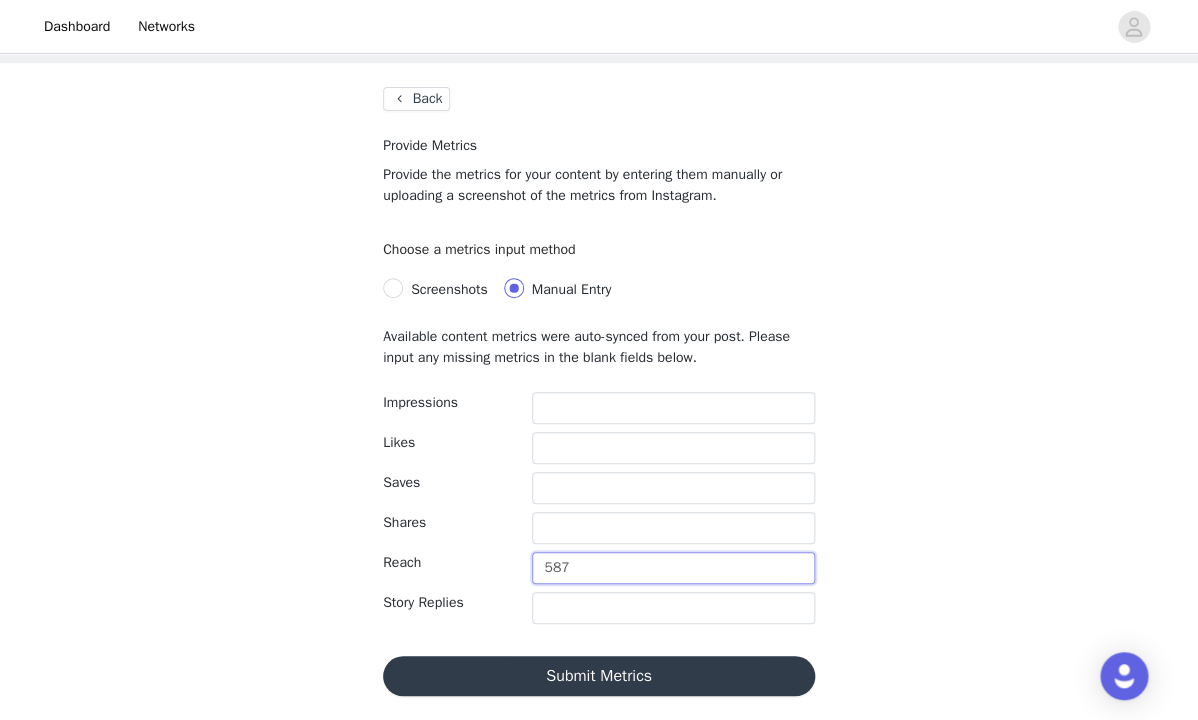 type on "587" 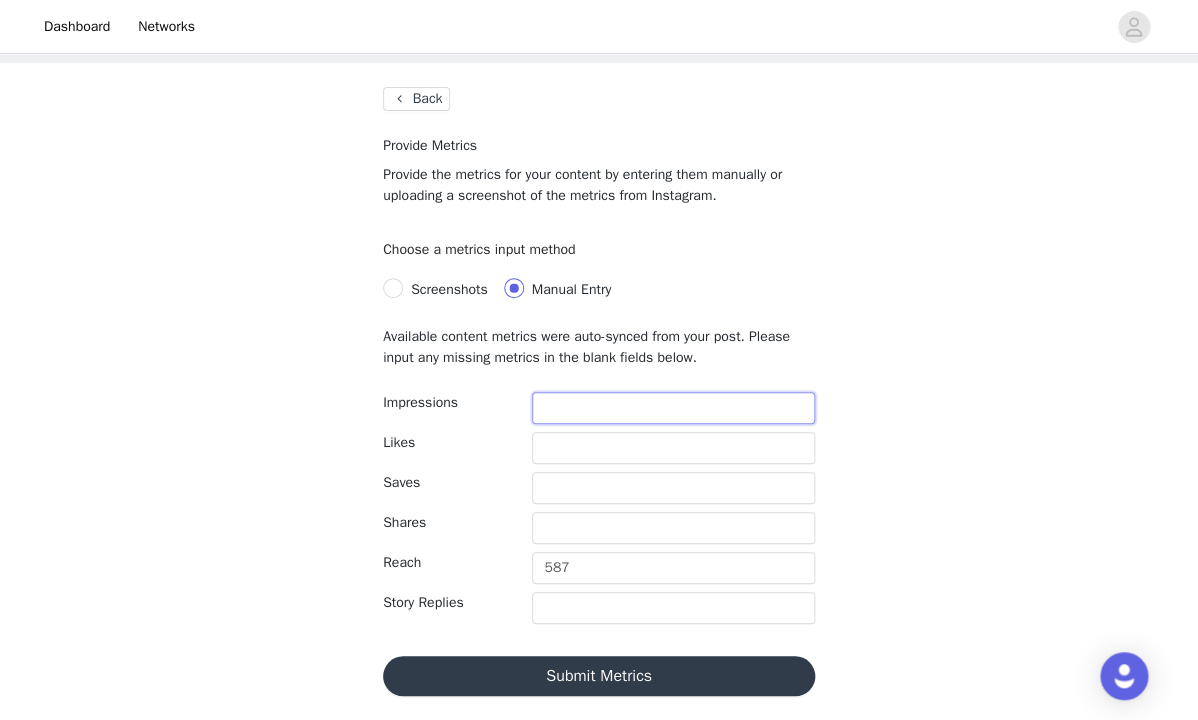 click at bounding box center (673, 408) 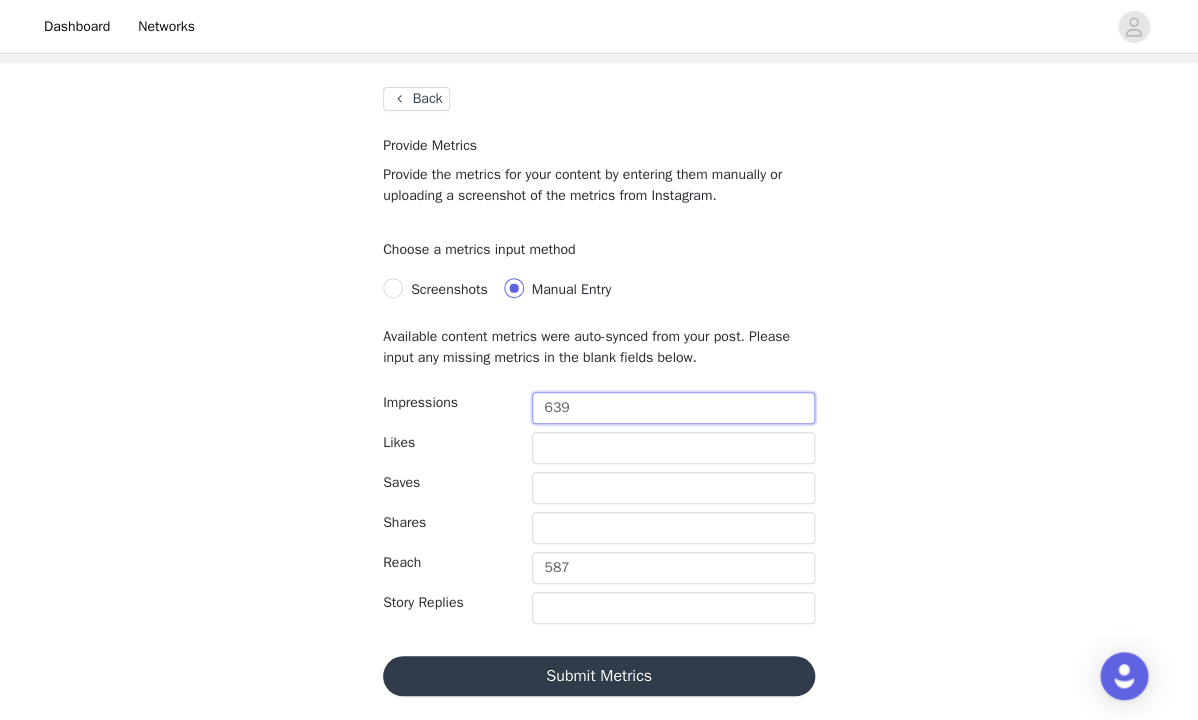type on "639" 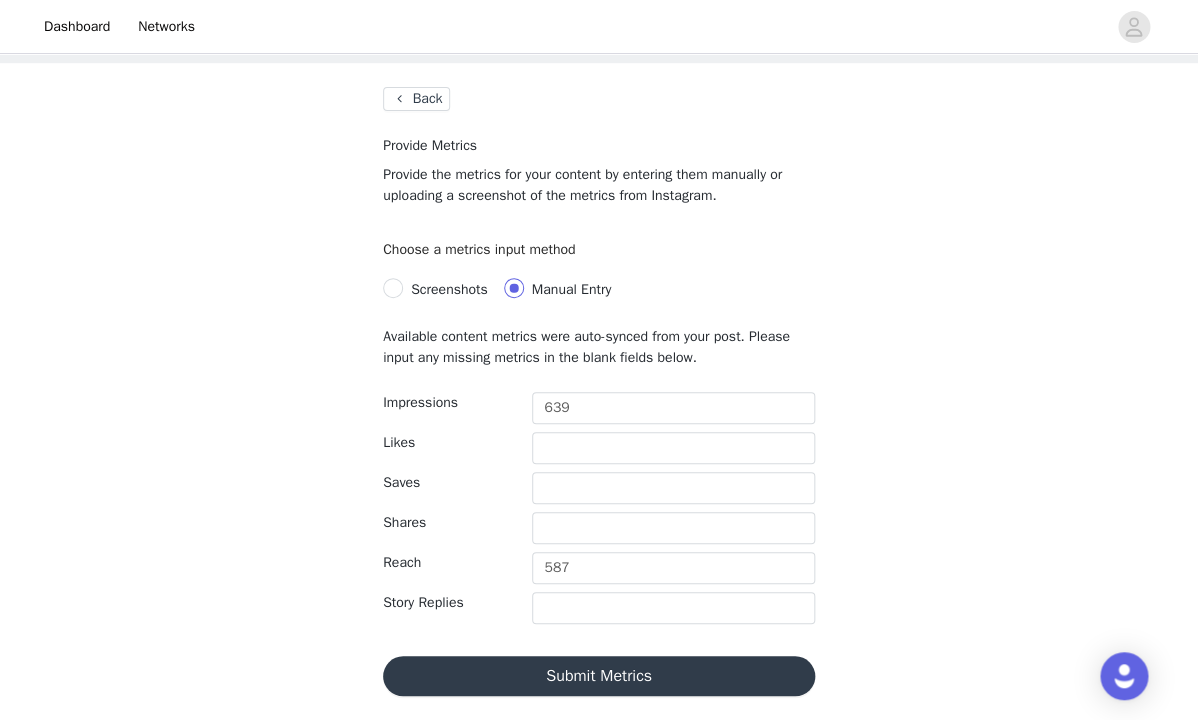 click on "Deliver Metrics
Back   Provide Metrics
Provide the metrics for your content by entering them manually or uploading a
screenshot of the metrics from Instagram.
Choose a metrics input method Screenshots Manual Entry   Available content metrics were auto-synced from your post. Please input any missing metrics in the blank fields below.   Impressions   639 Likes   Saves   Shares   Reach   587 Story Replies     Submit Metrics" at bounding box center (599, 347) 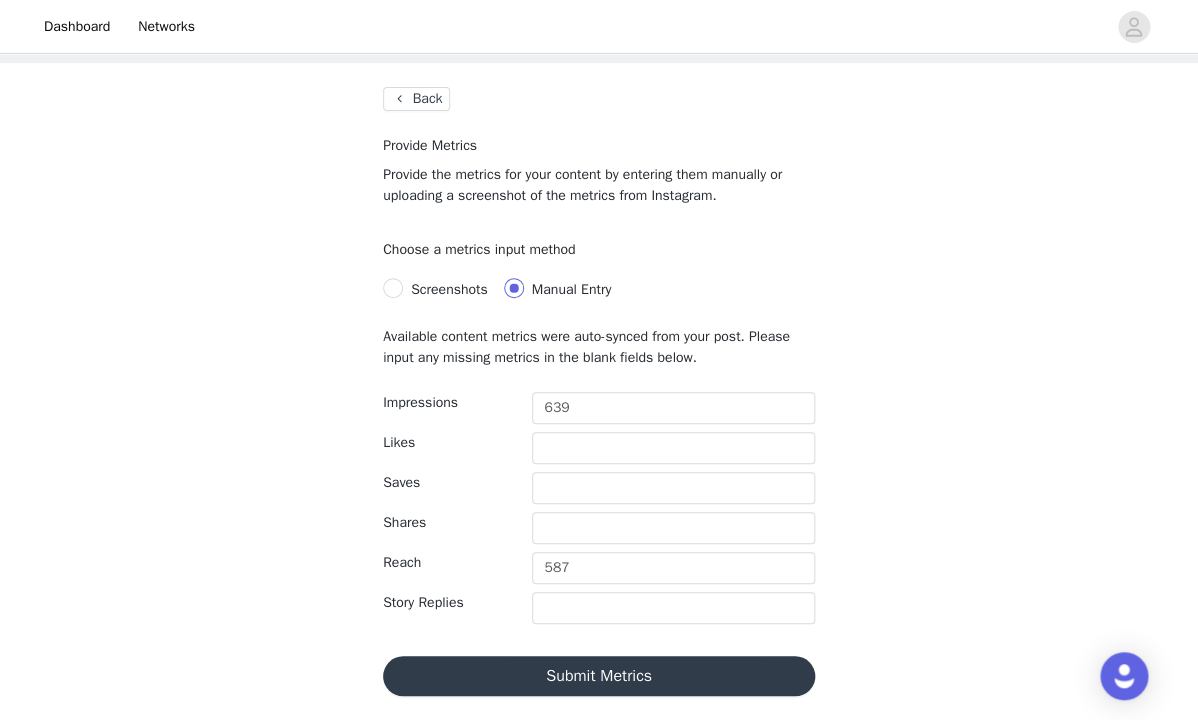 click on "Submit Metrics" at bounding box center (599, 676) 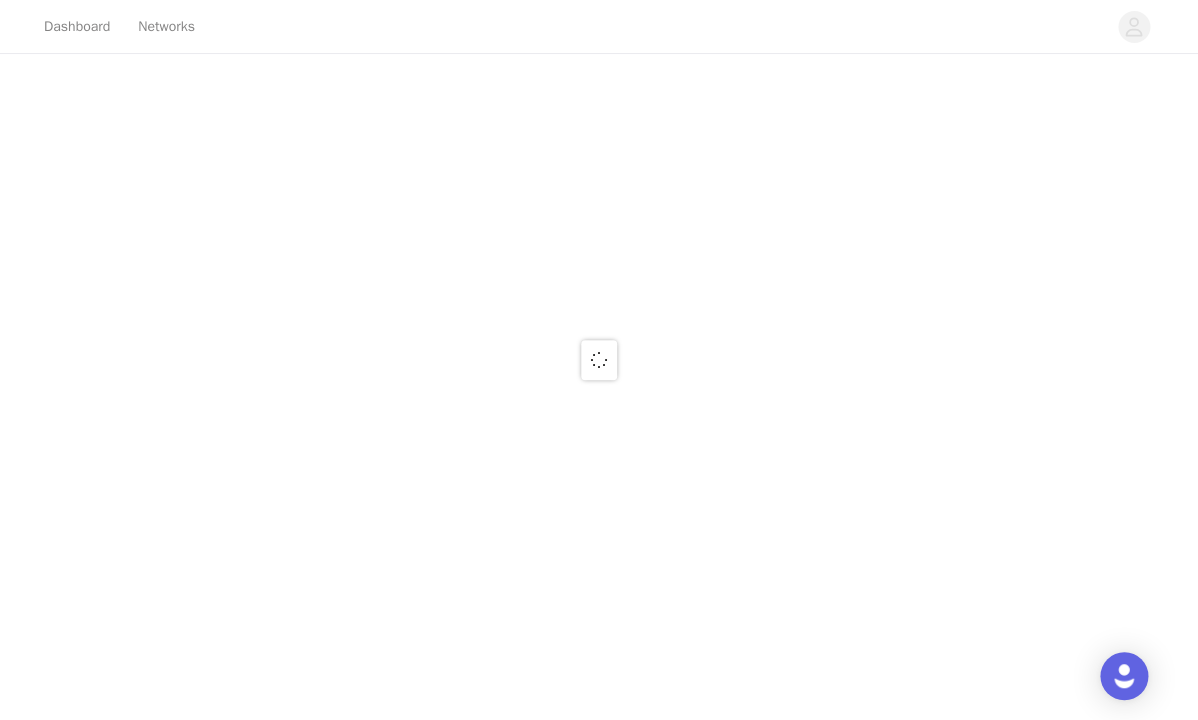 scroll, scrollTop: 0, scrollLeft: 0, axis: both 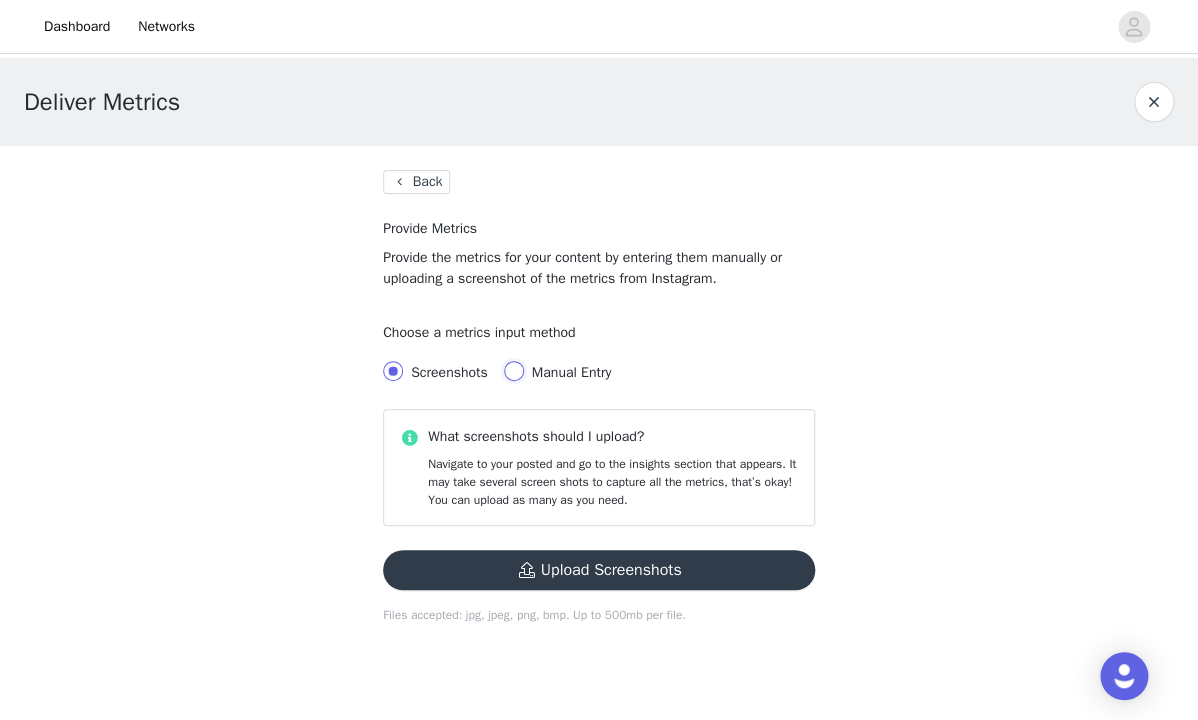 click on "Manual Entry" at bounding box center (514, 371) 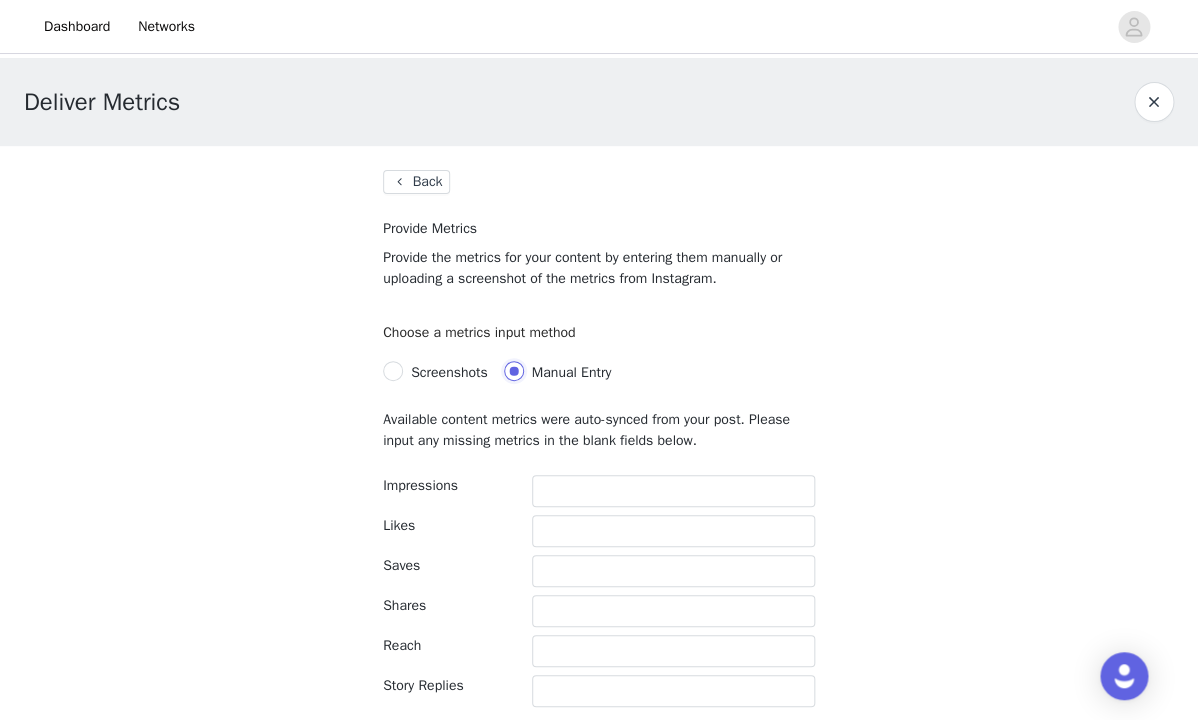 scroll, scrollTop: 83, scrollLeft: 0, axis: vertical 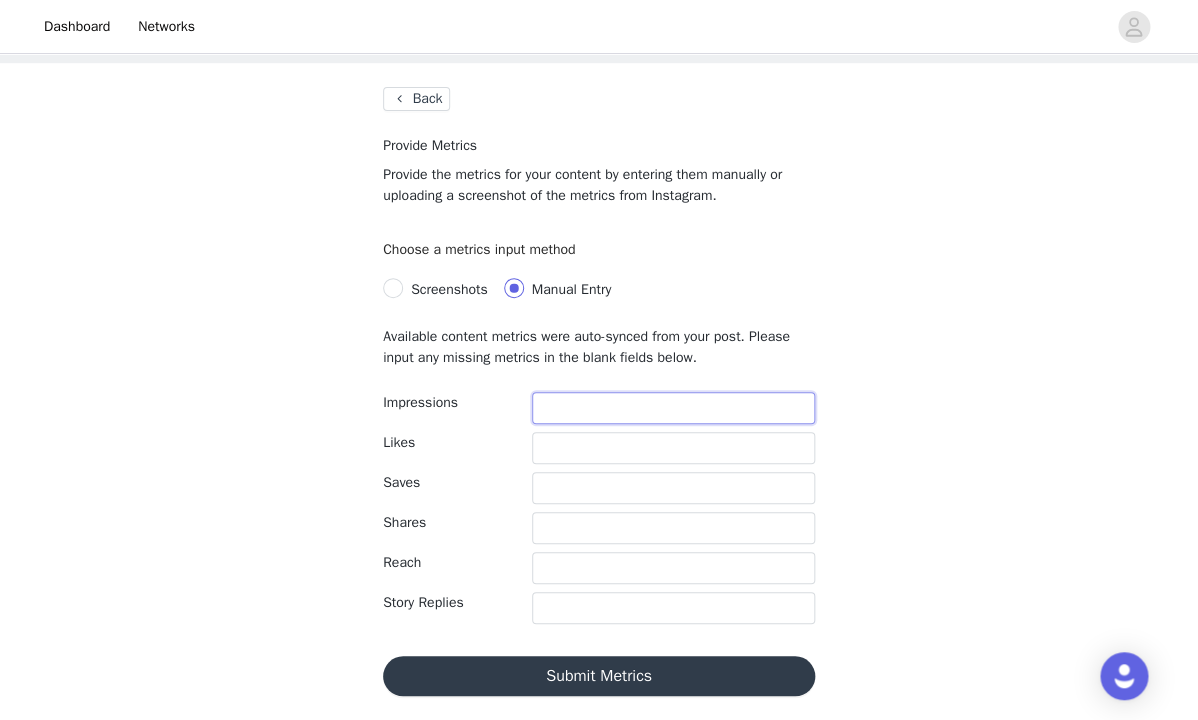 click at bounding box center [673, 408] 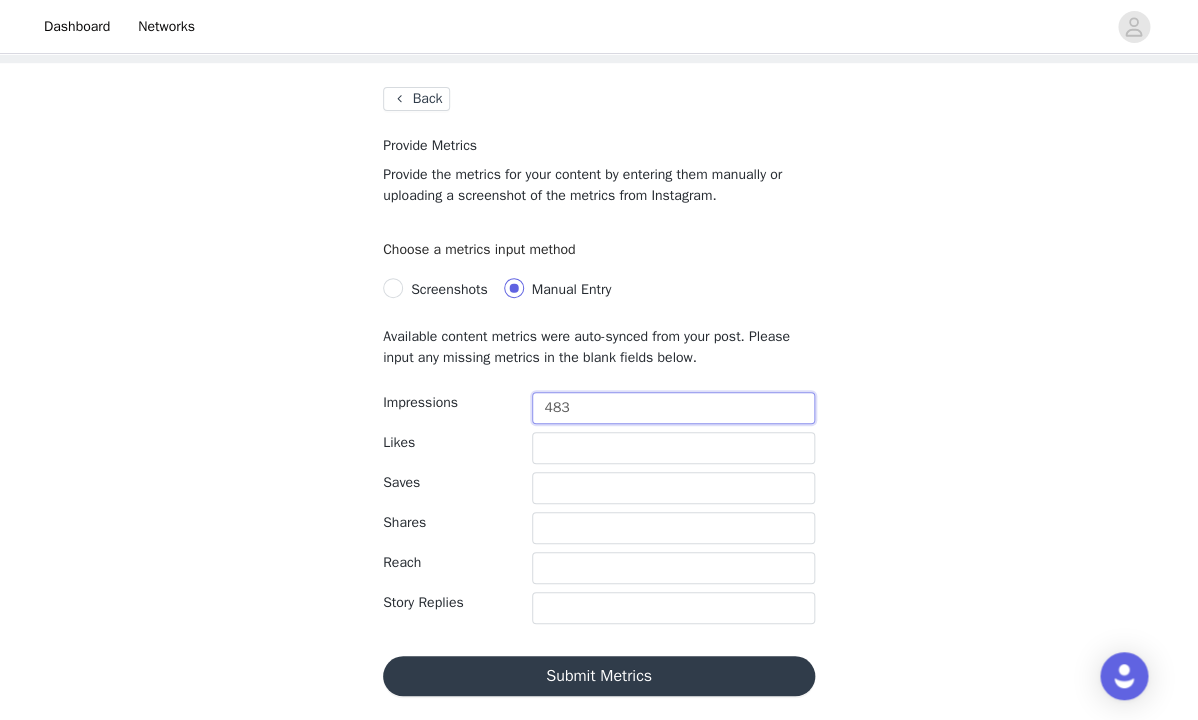 type on "483" 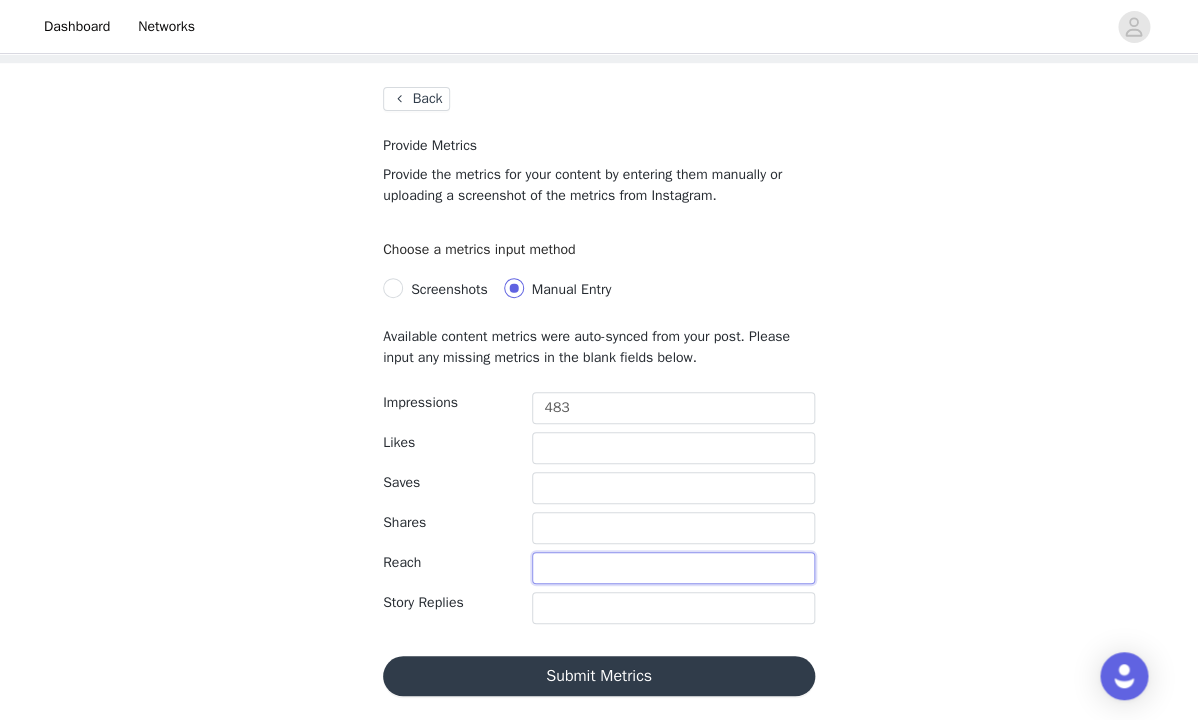 click at bounding box center [673, 568] 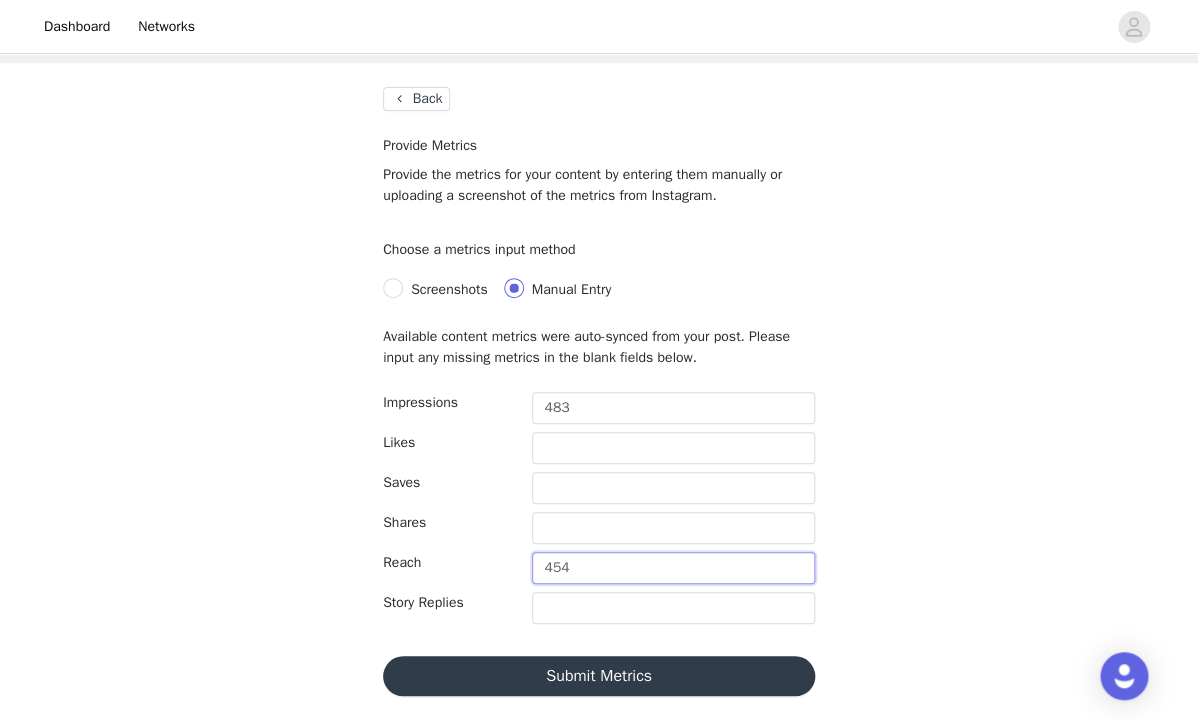 type on "454" 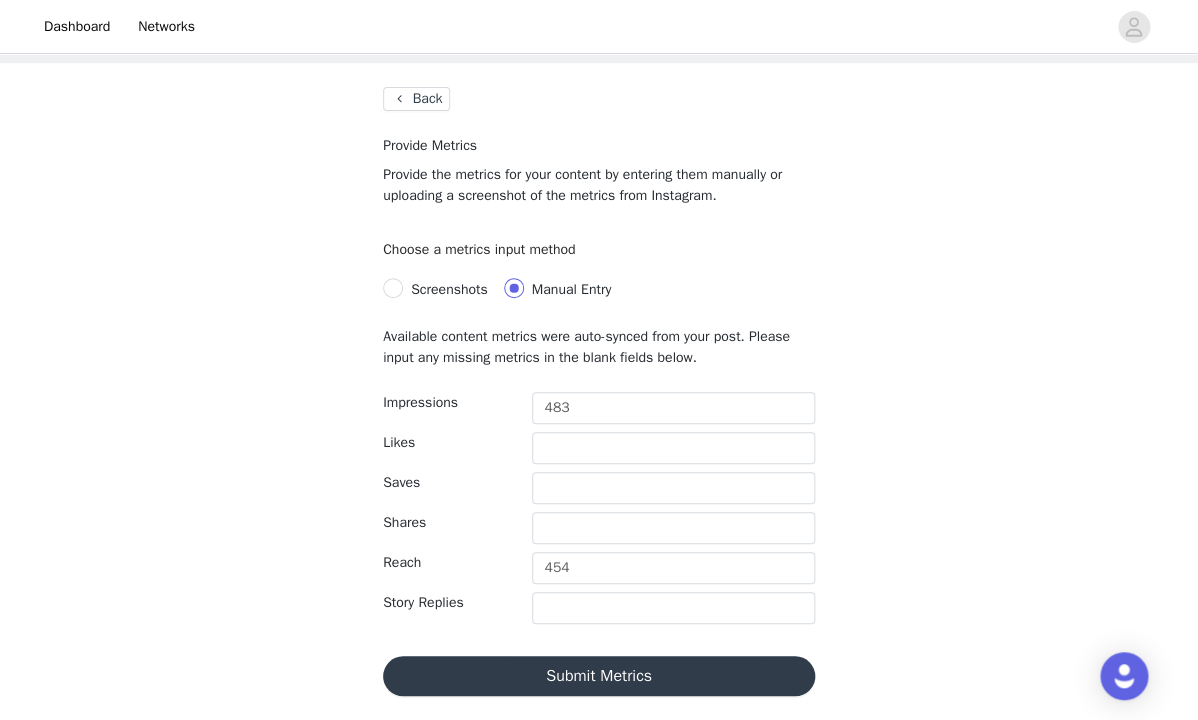 click on "Submit Metrics" at bounding box center (599, 676) 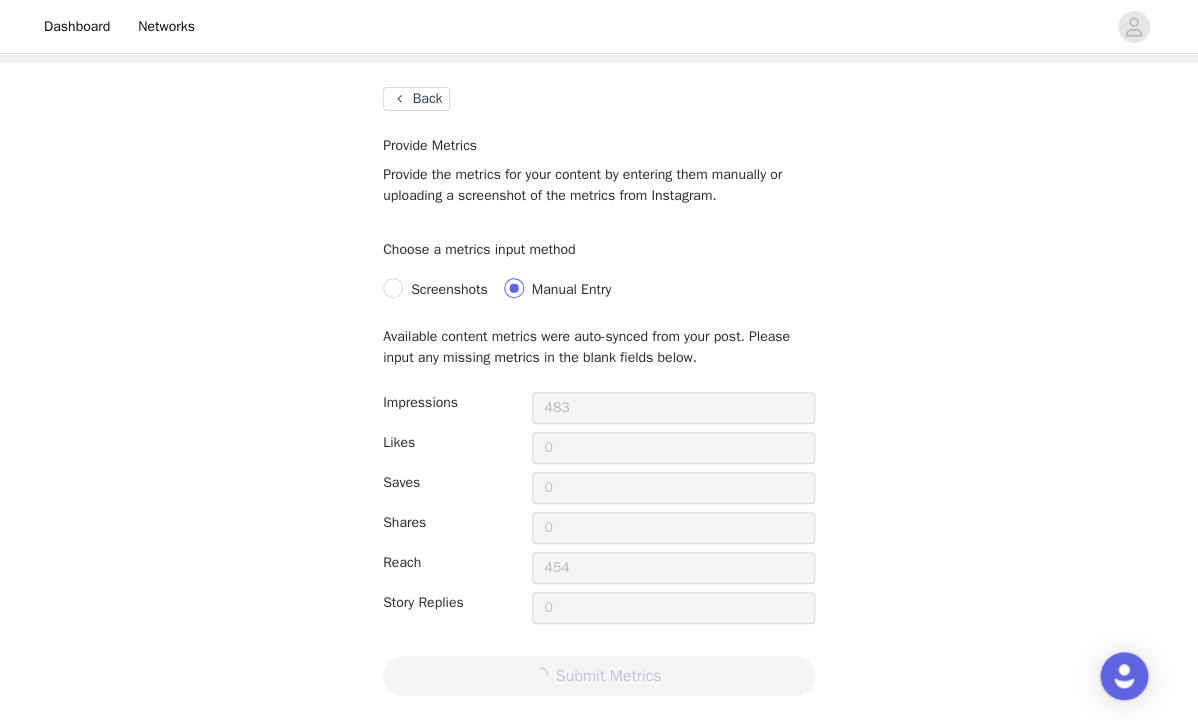 scroll, scrollTop: 0, scrollLeft: 0, axis: both 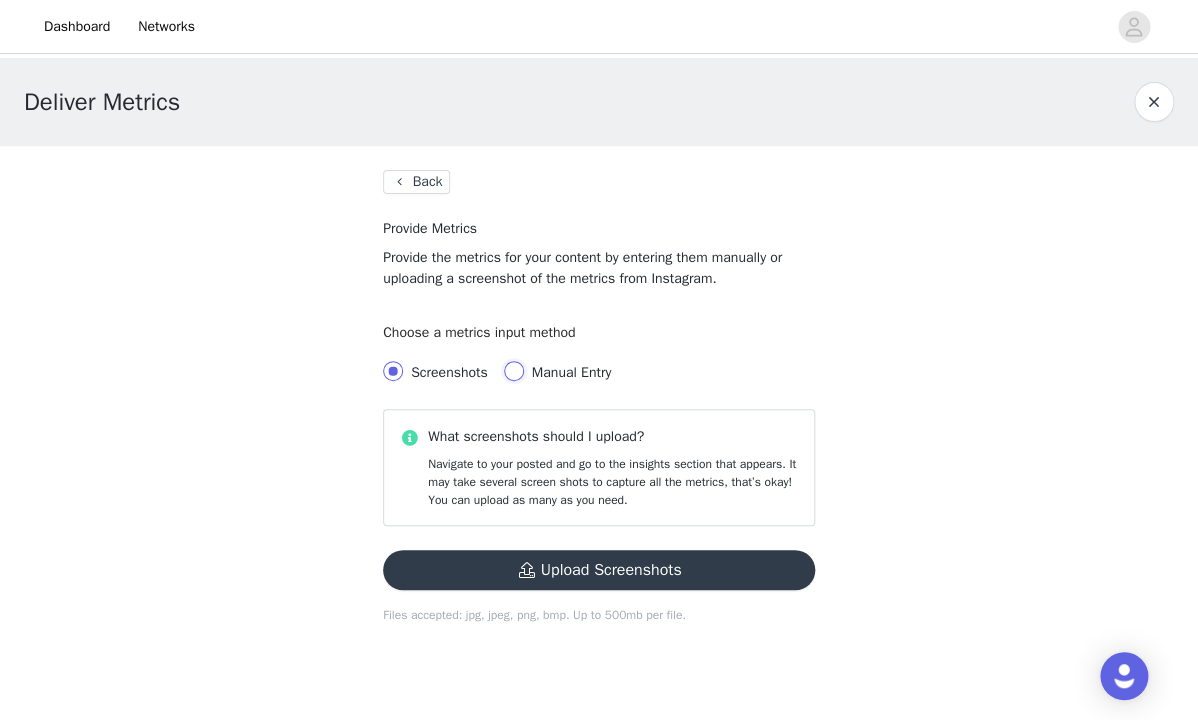 click on "Manual Entry" at bounding box center (514, 371) 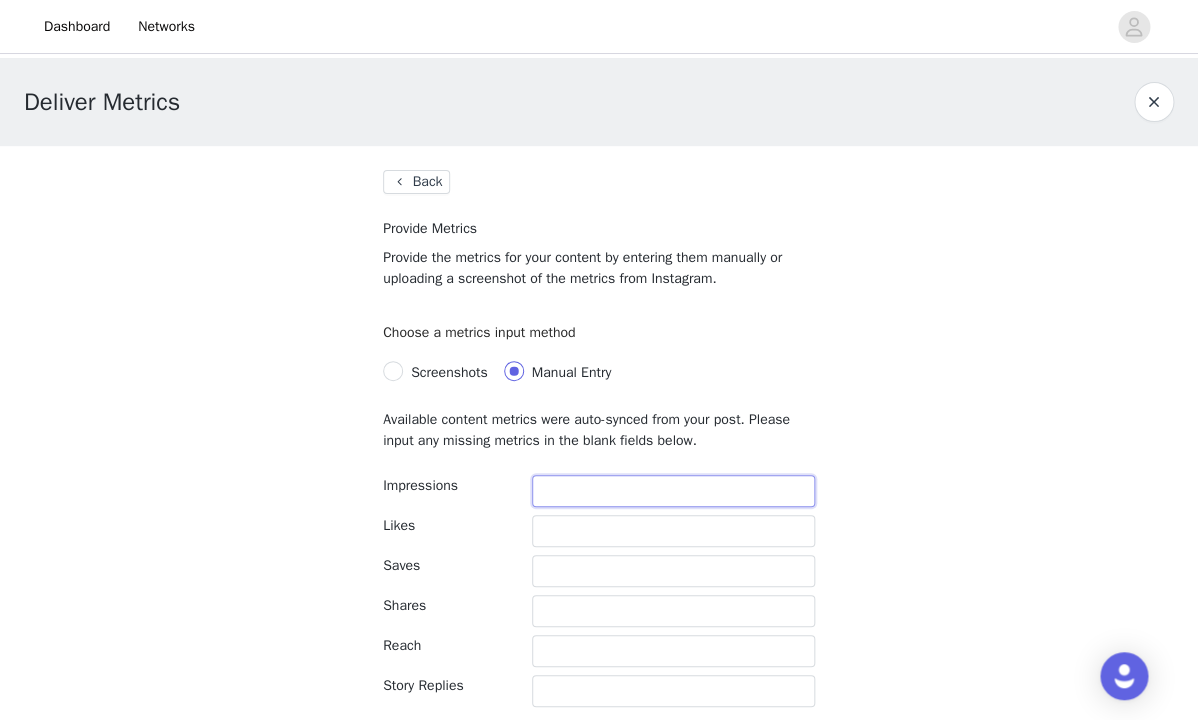 click at bounding box center (673, 491) 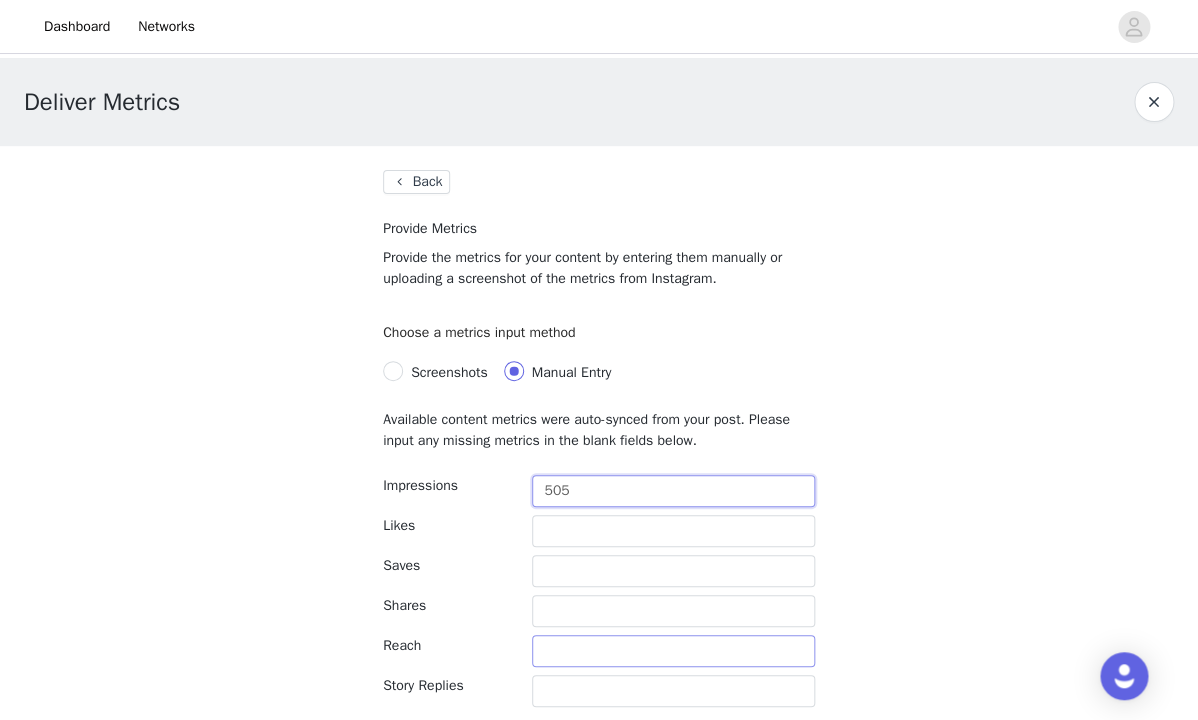 type on "505" 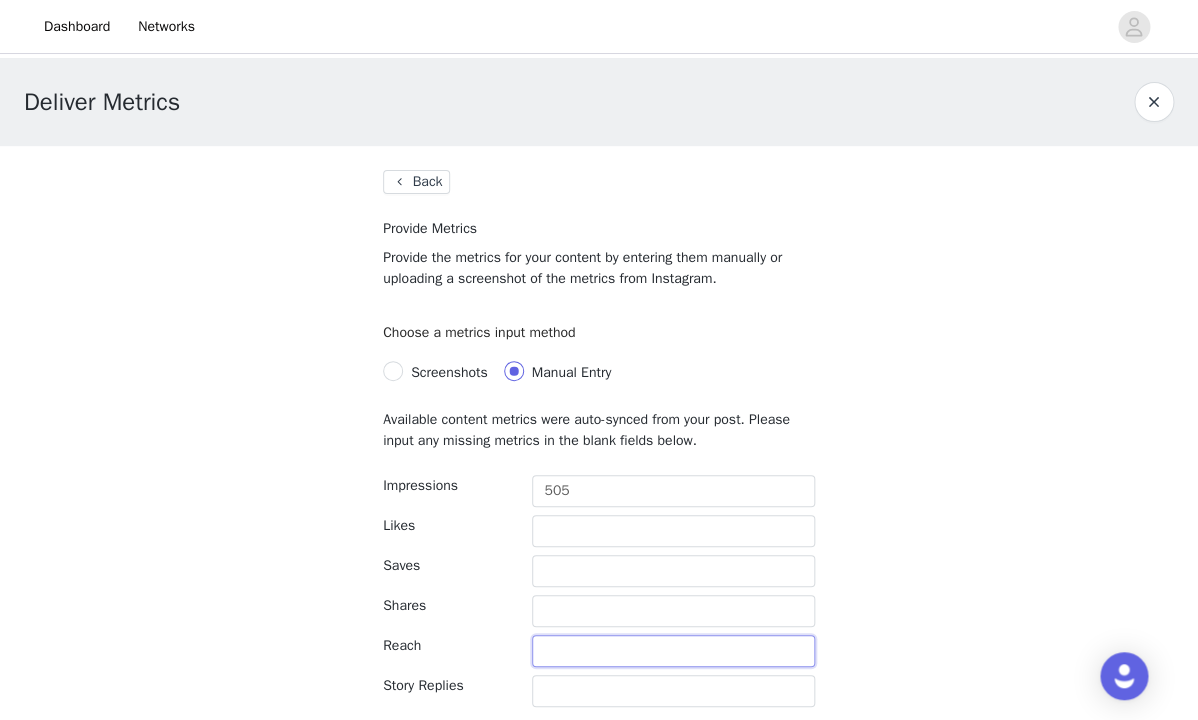 click at bounding box center [673, 651] 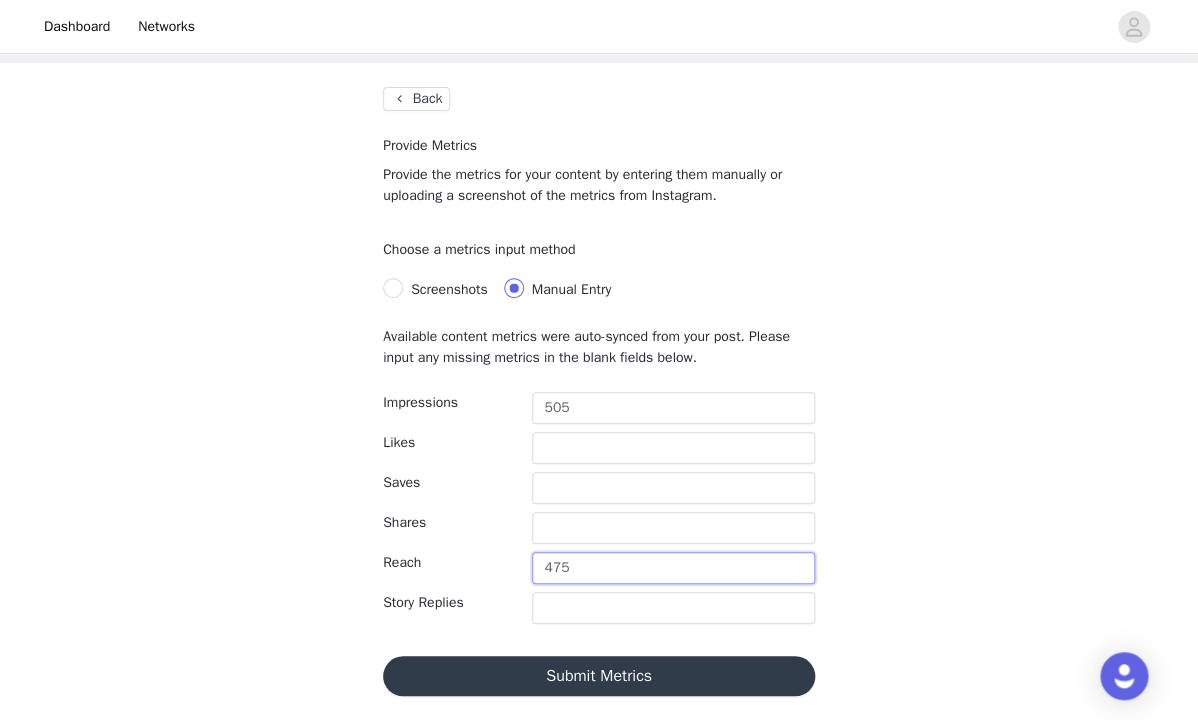 scroll, scrollTop: 83, scrollLeft: 0, axis: vertical 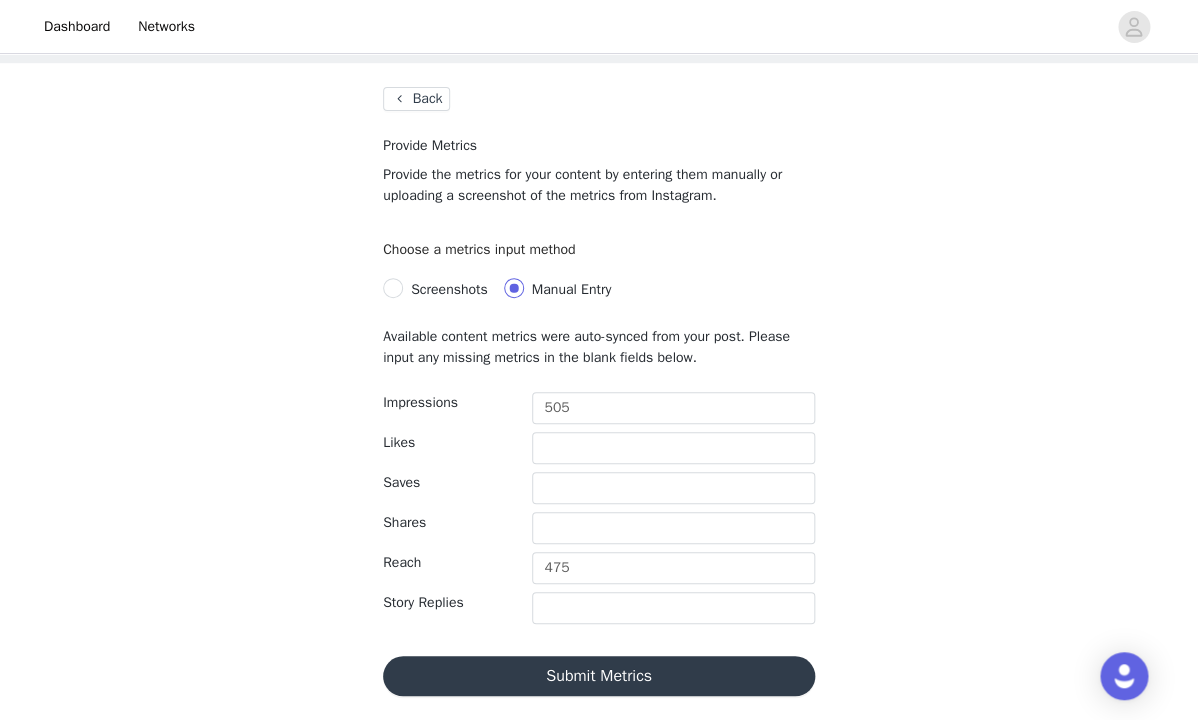 click on "Submit Metrics" at bounding box center [599, 676] 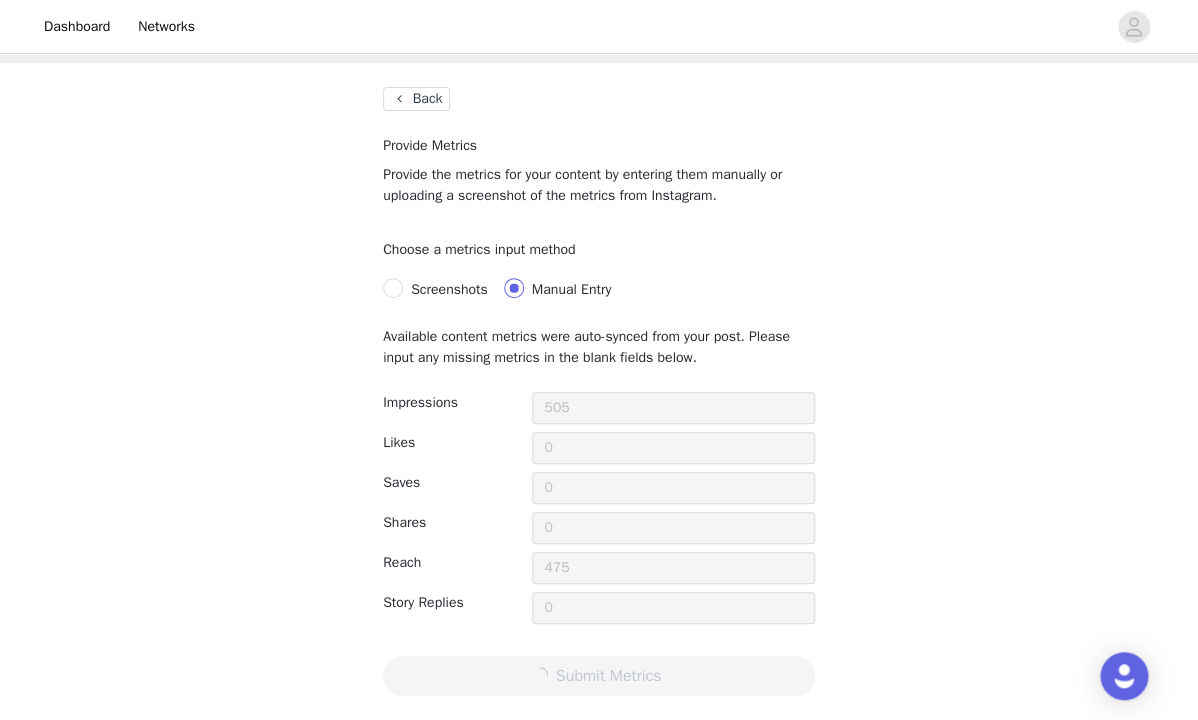 scroll, scrollTop: 0, scrollLeft: 0, axis: both 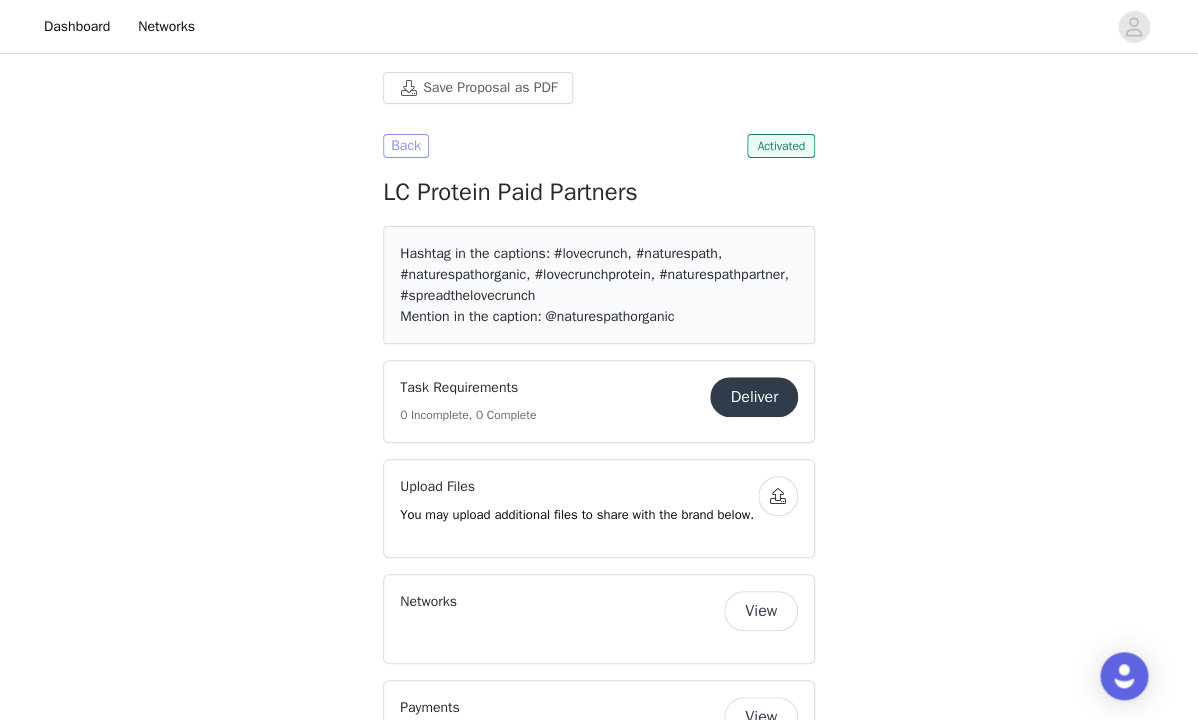 click on "Back" at bounding box center (406, 146) 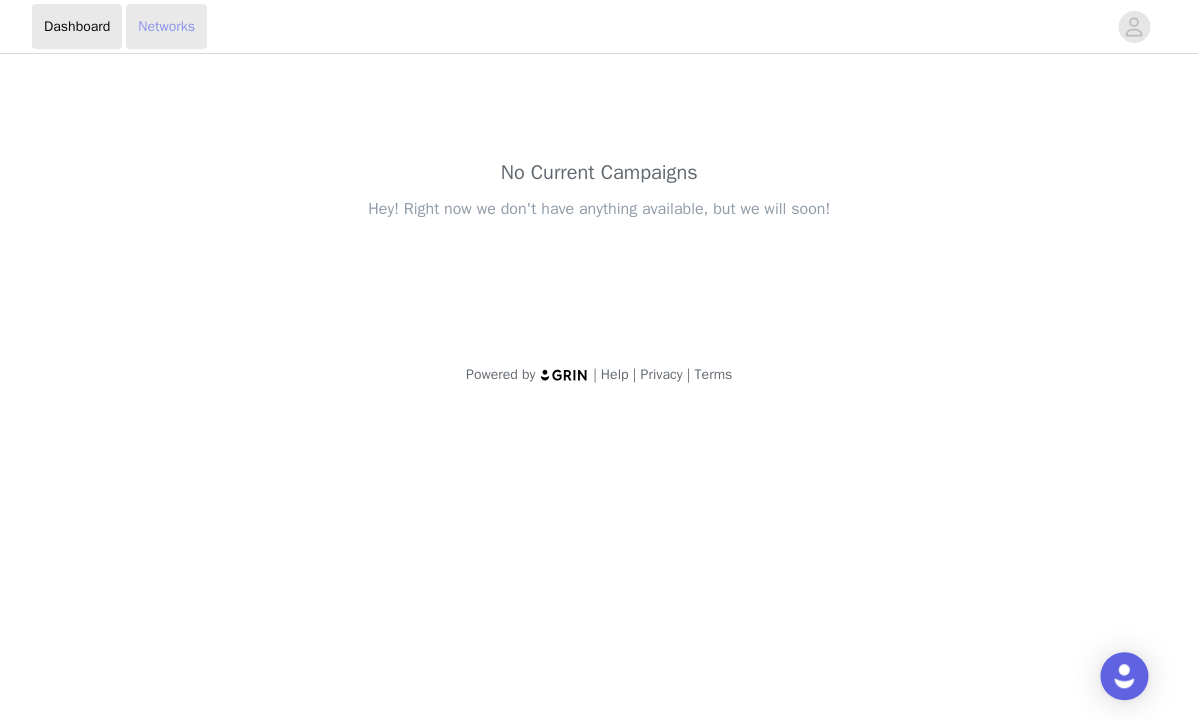 click on "Networks" at bounding box center (166, 26) 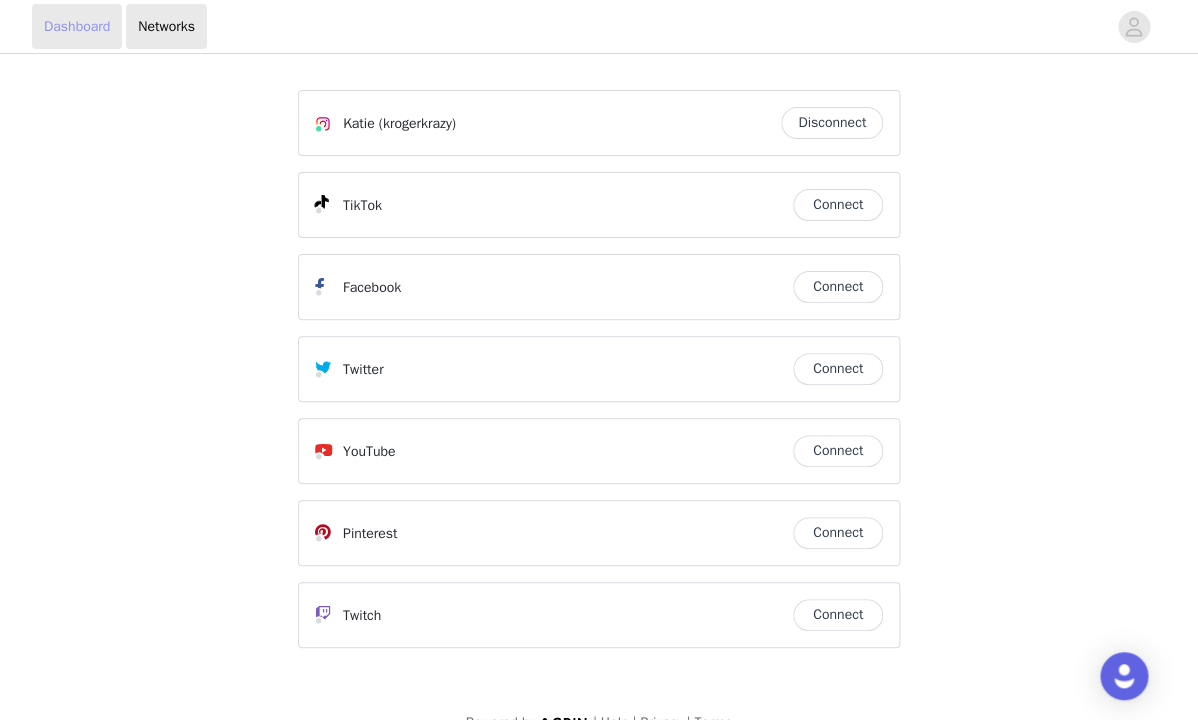 click on "Dashboard" at bounding box center (77, 26) 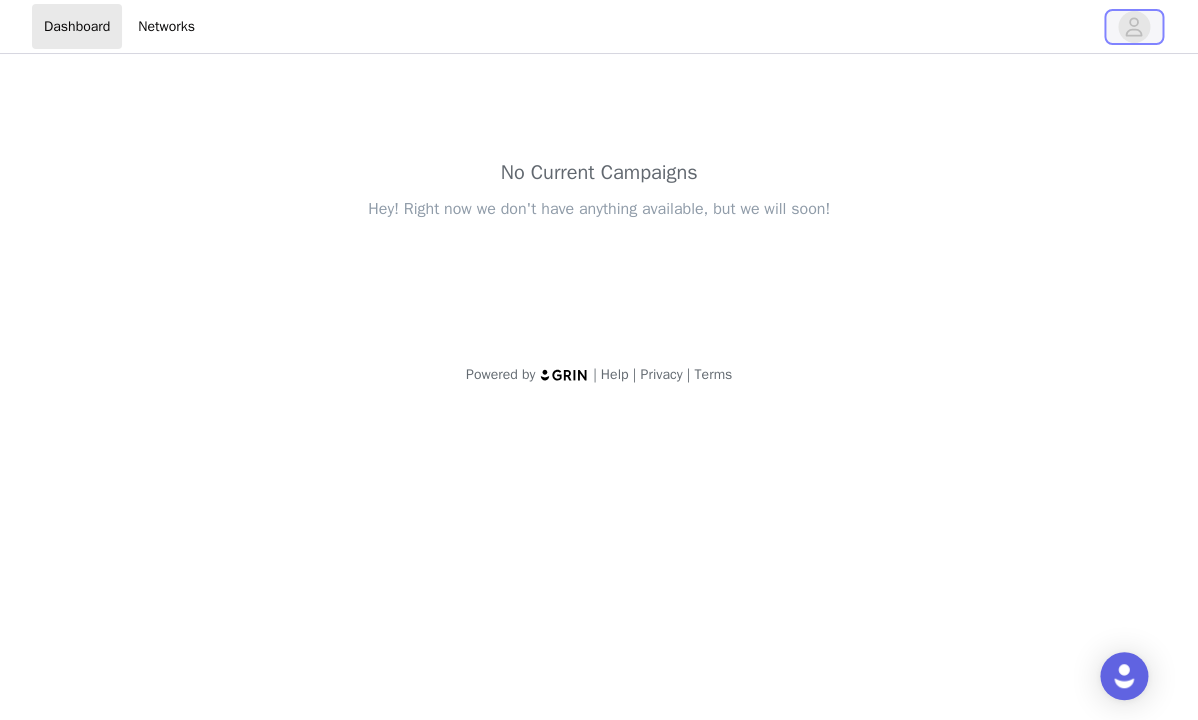 click 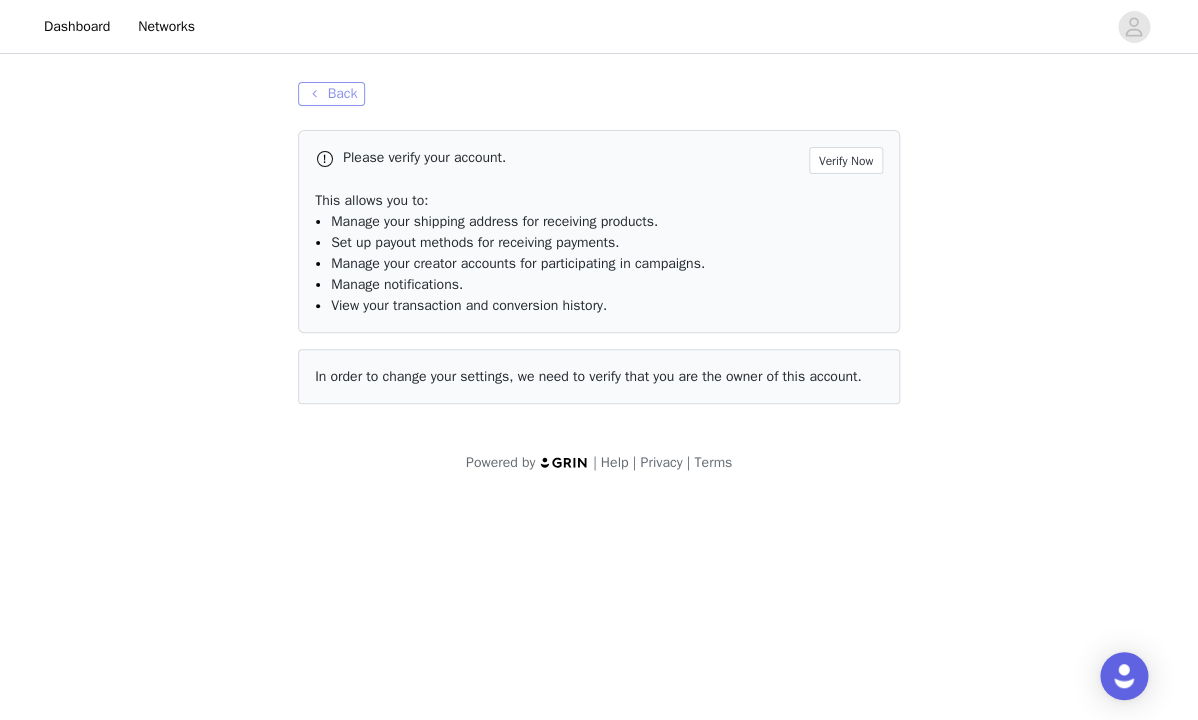 click on "Back" at bounding box center (331, 94) 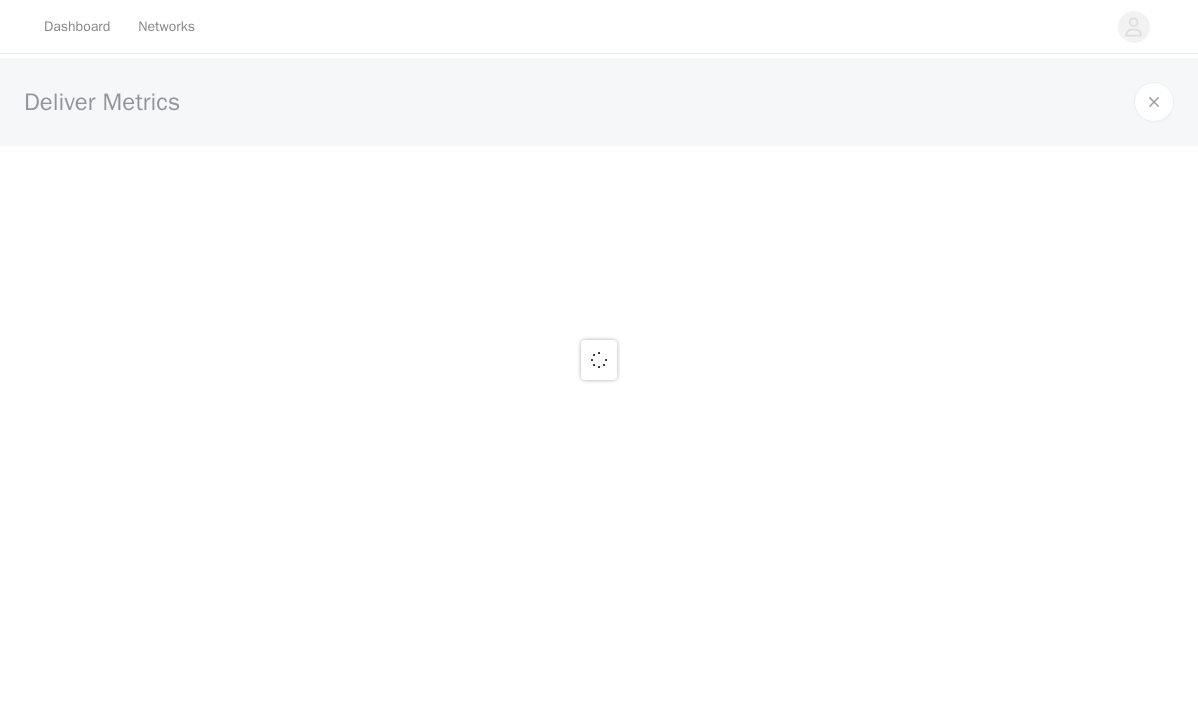 scroll, scrollTop: 0, scrollLeft: 0, axis: both 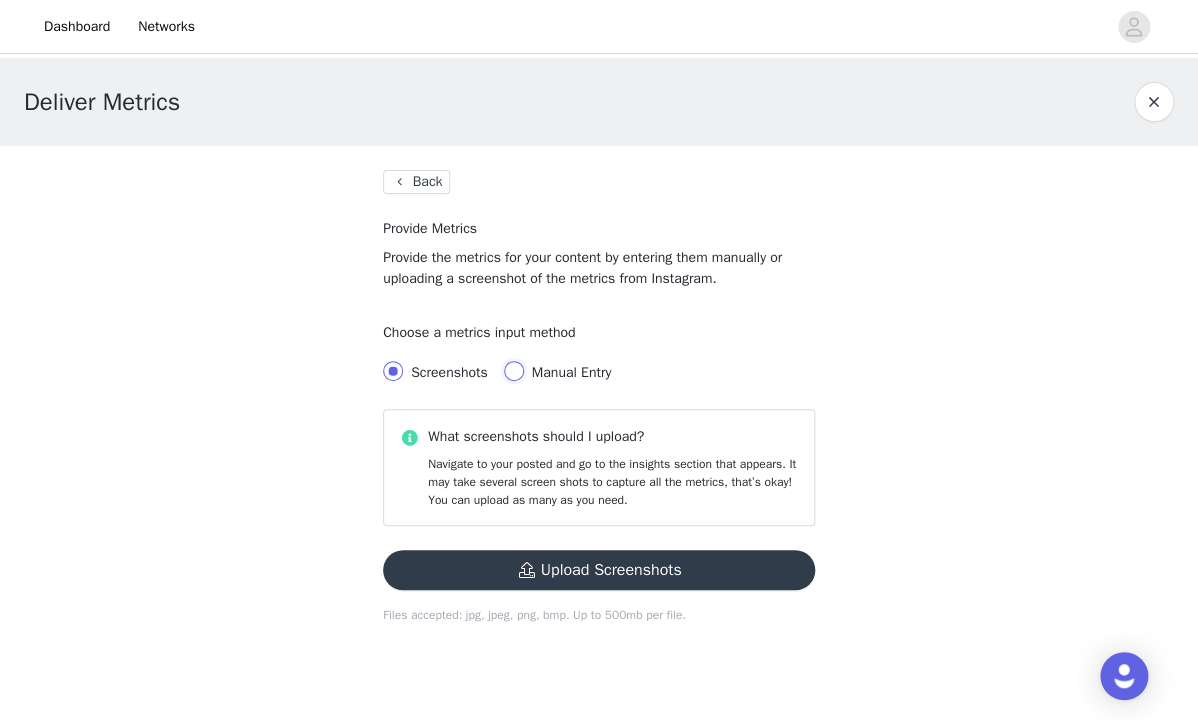 click on "Manual Entry" at bounding box center (514, 371) 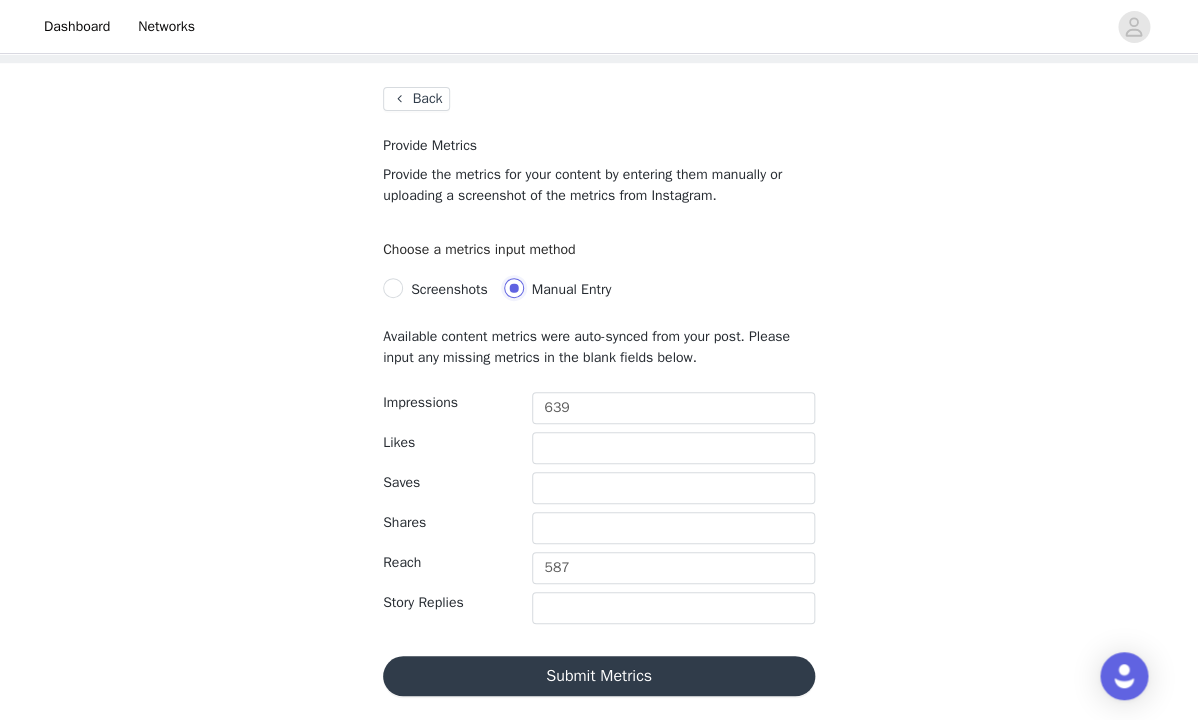scroll, scrollTop: 0, scrollLeft: 0, axis: both 